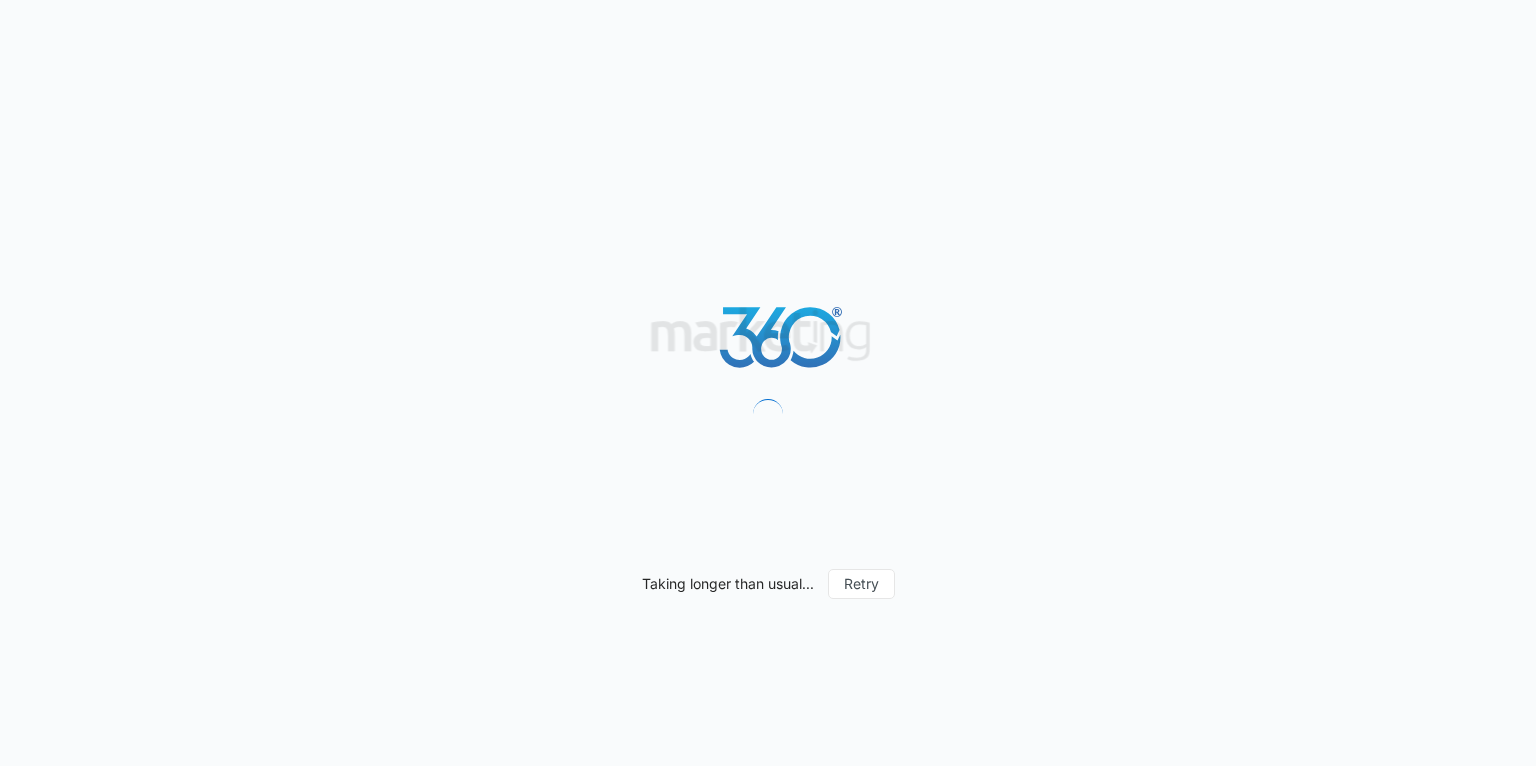 scroll, scrollTop: 0, scrollLeft: 0, axis: both 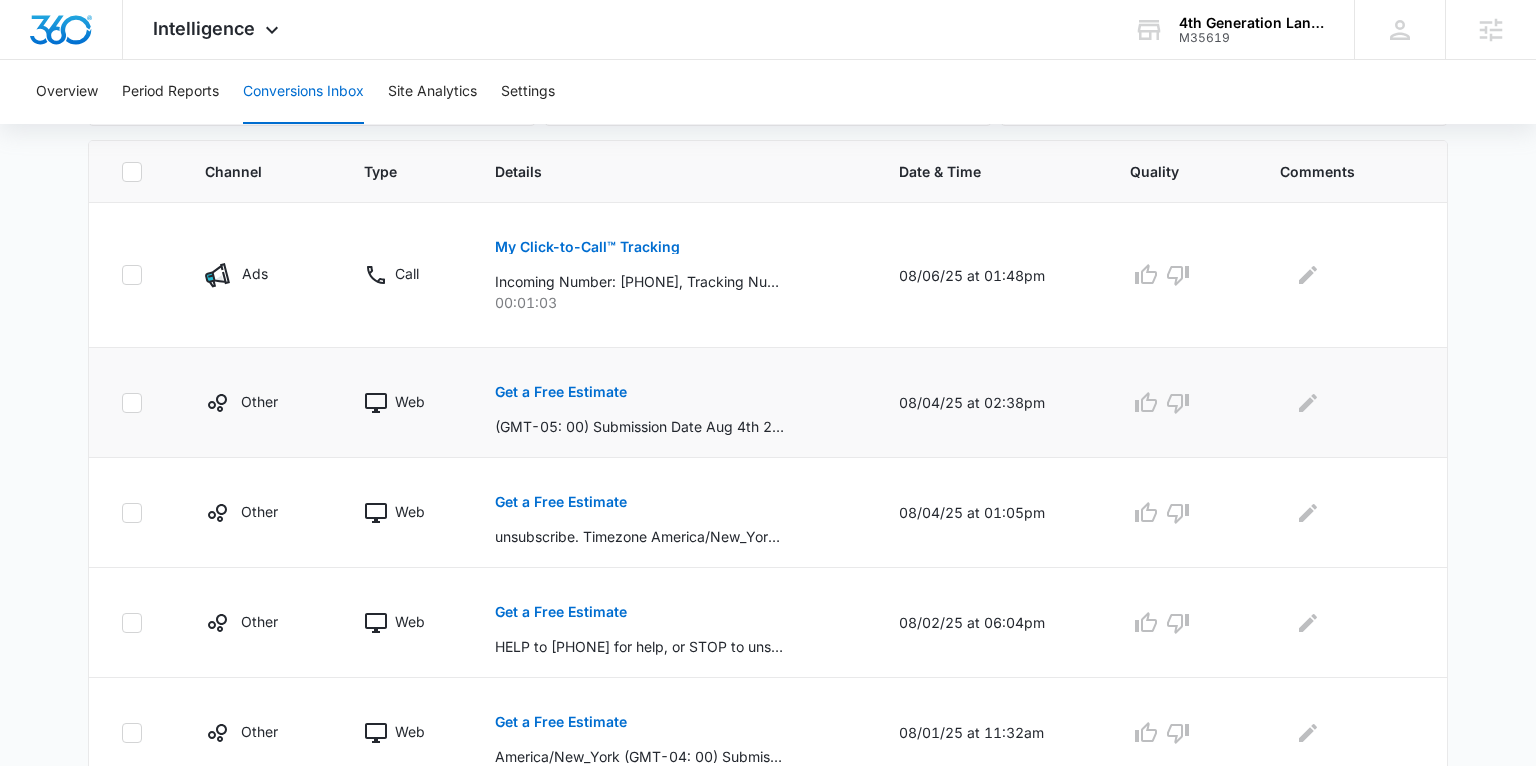 click on "Get a Free Estimate" at bounding box center [561, 392] 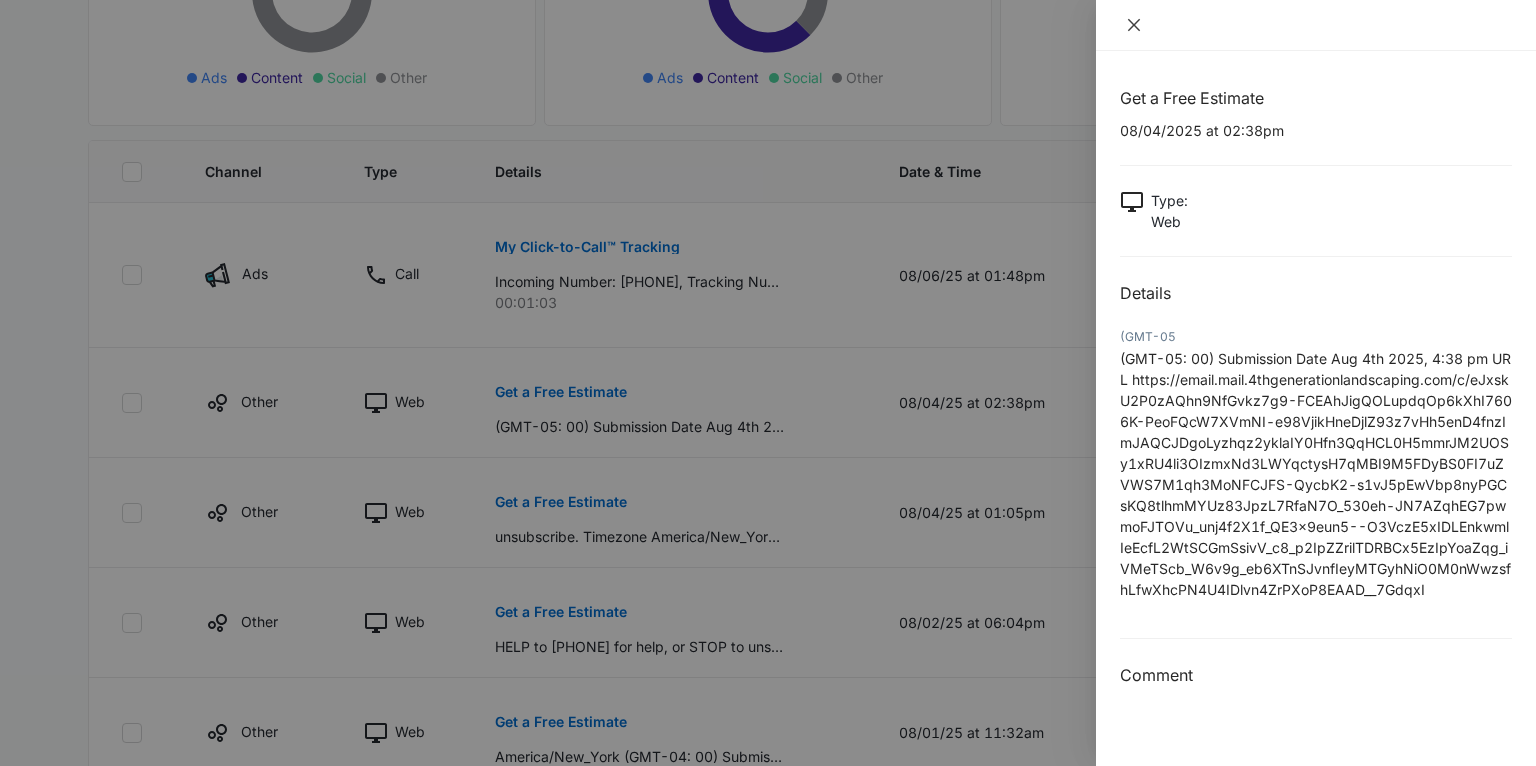 click 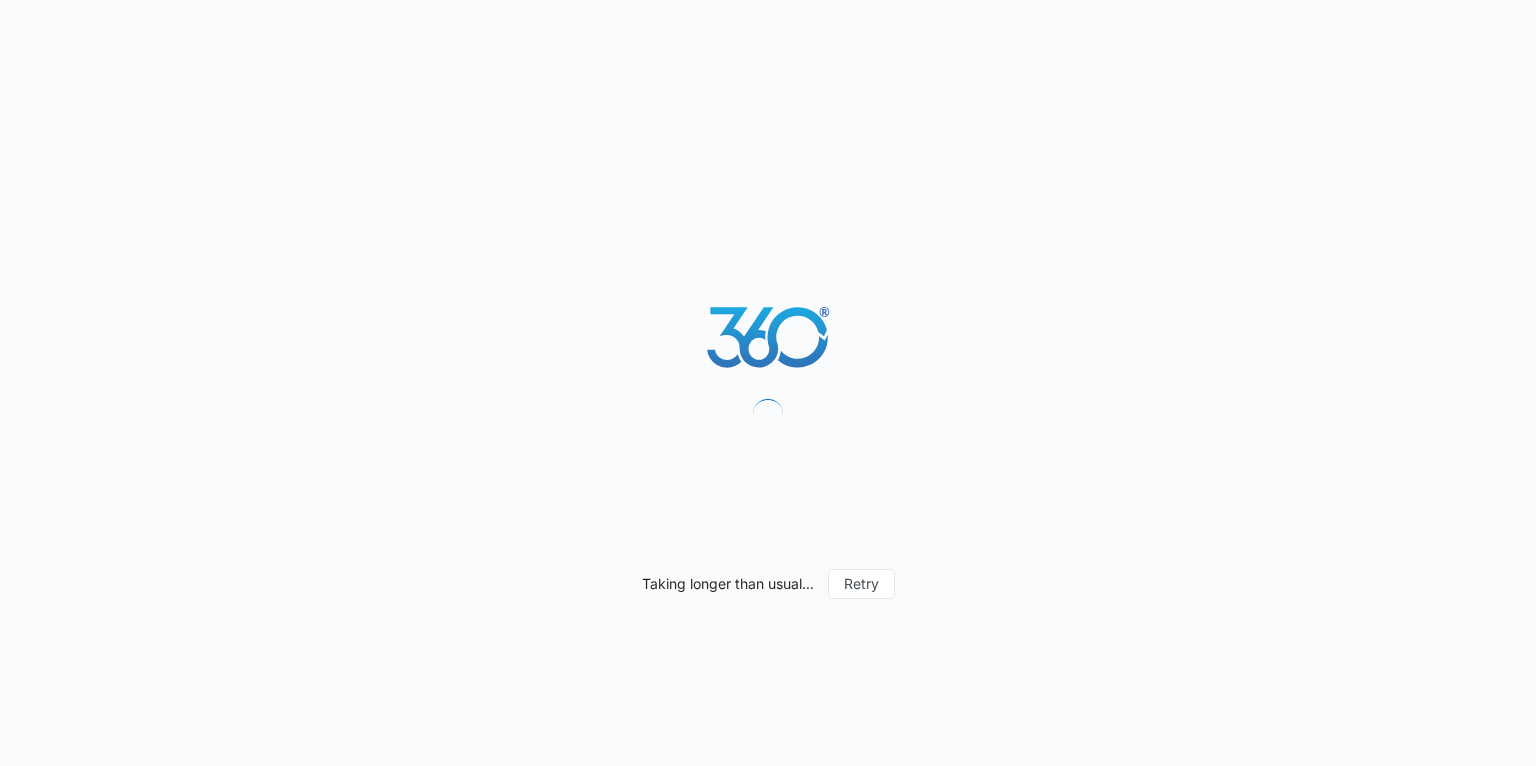 scroll, scrollTop: 0, scrollLeft: 0, axis: both 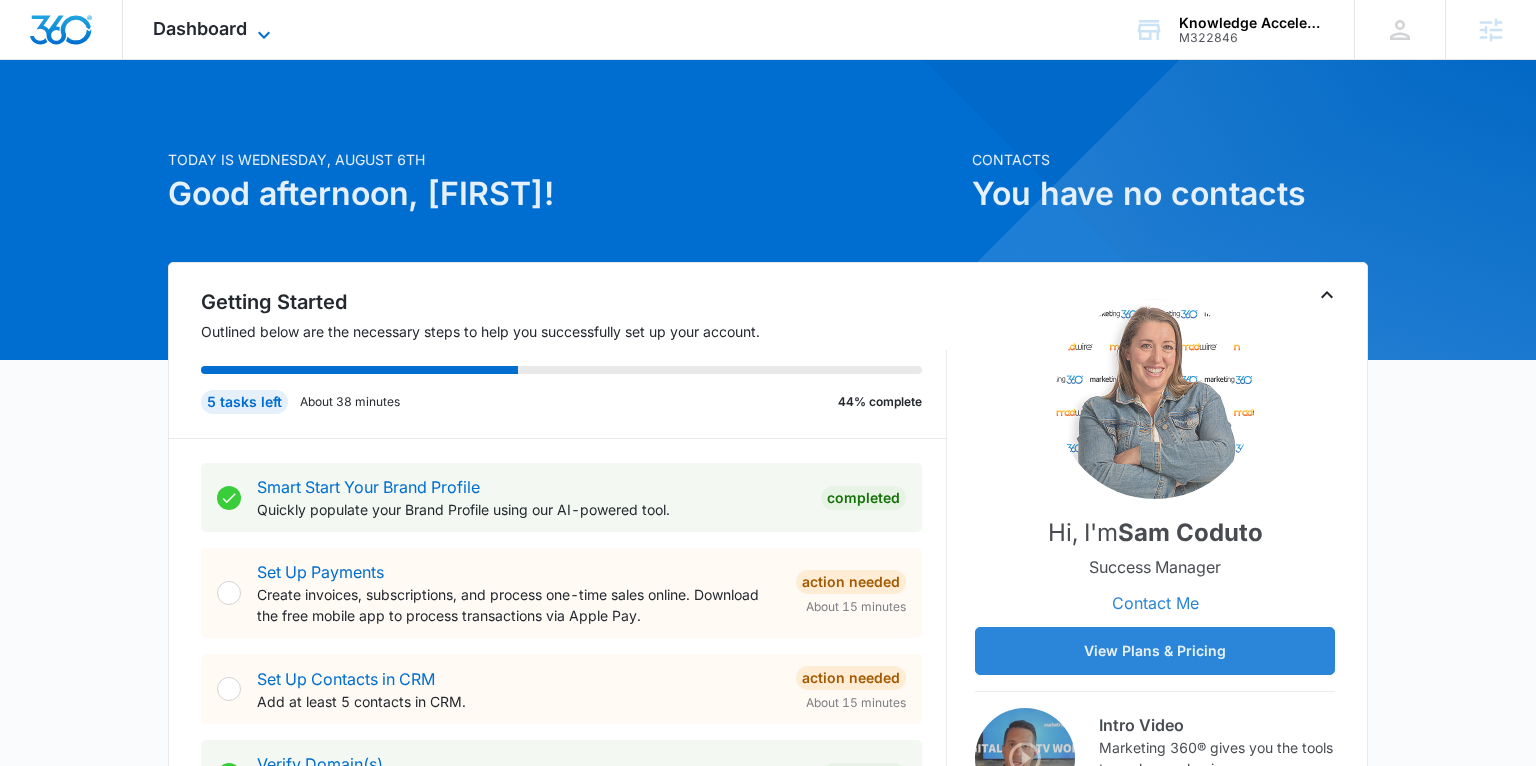 click on "Dashboard" at bounding box center (200, 28) 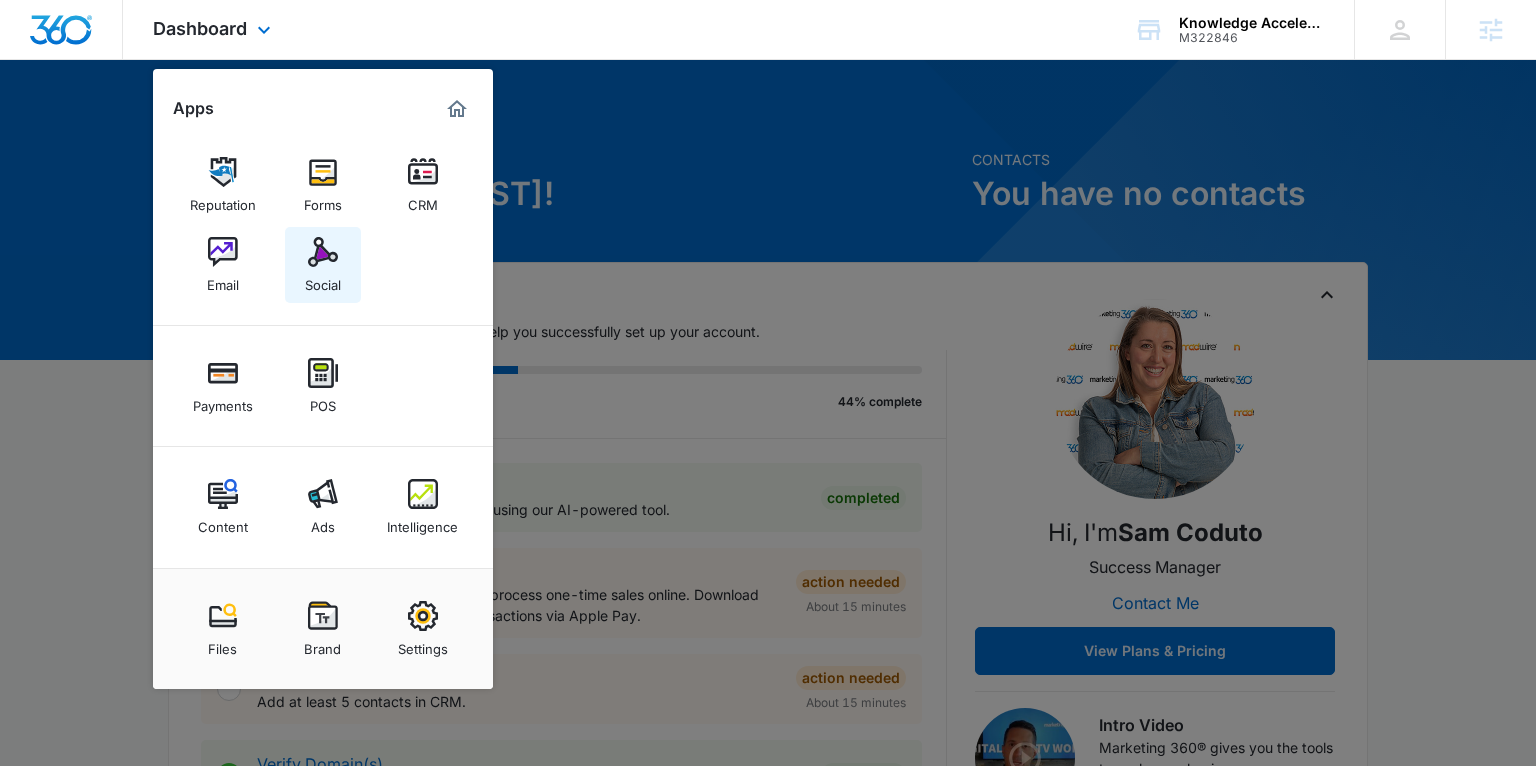 click on "Social" at bounding box center [323, 280] 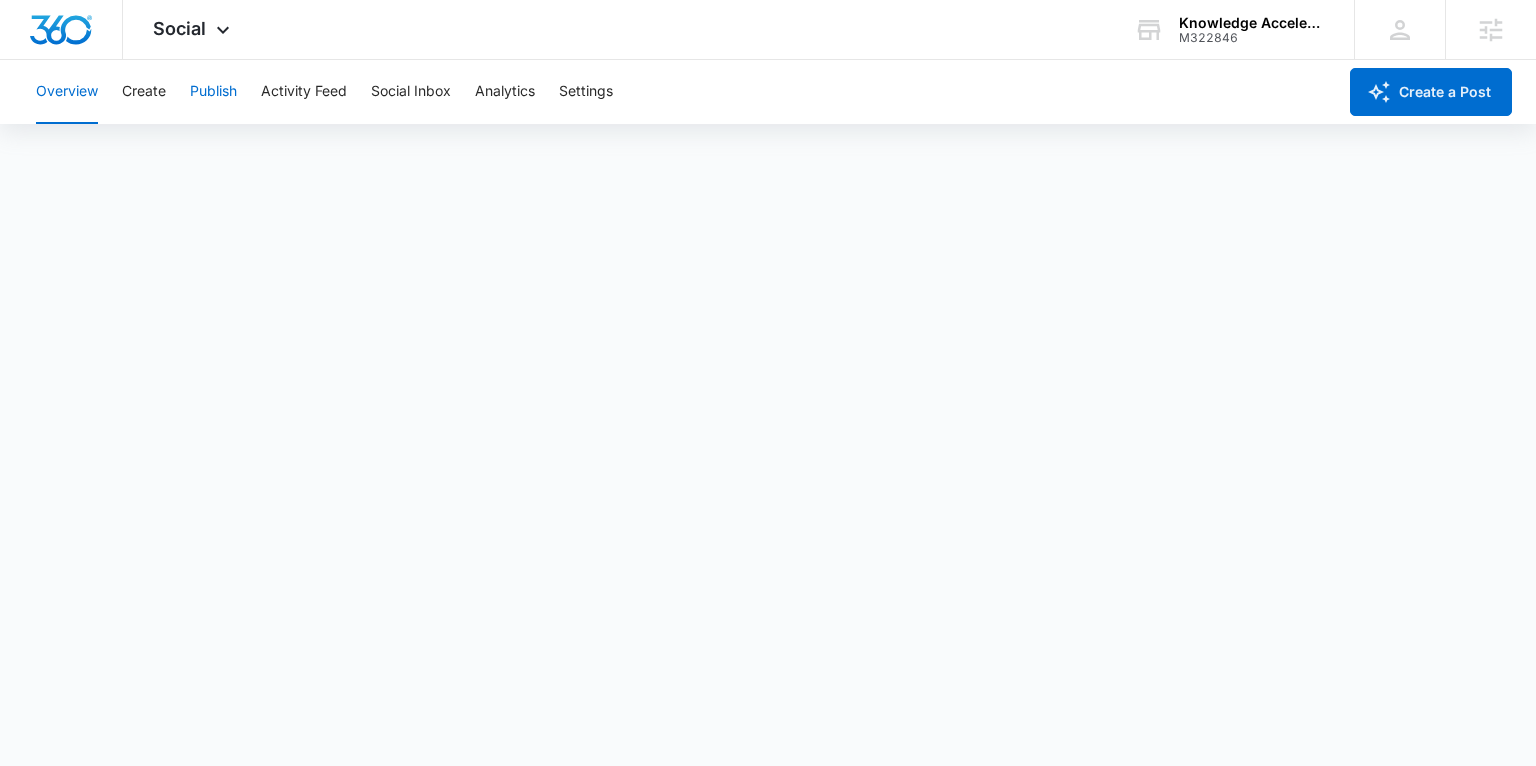 click on "Publish" at bounding box center [213, 92] 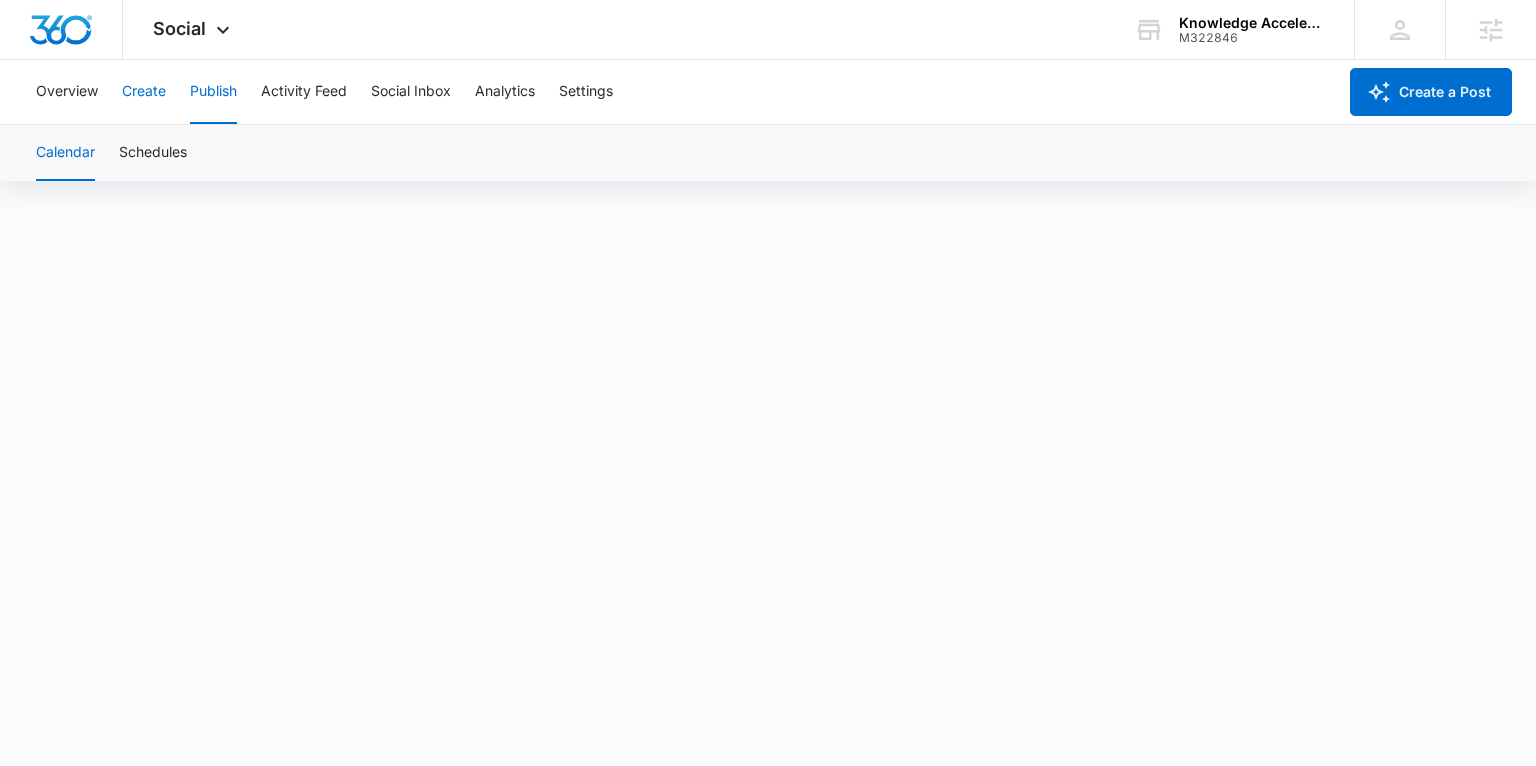 click on "Create" at bounding box center [144, 92] 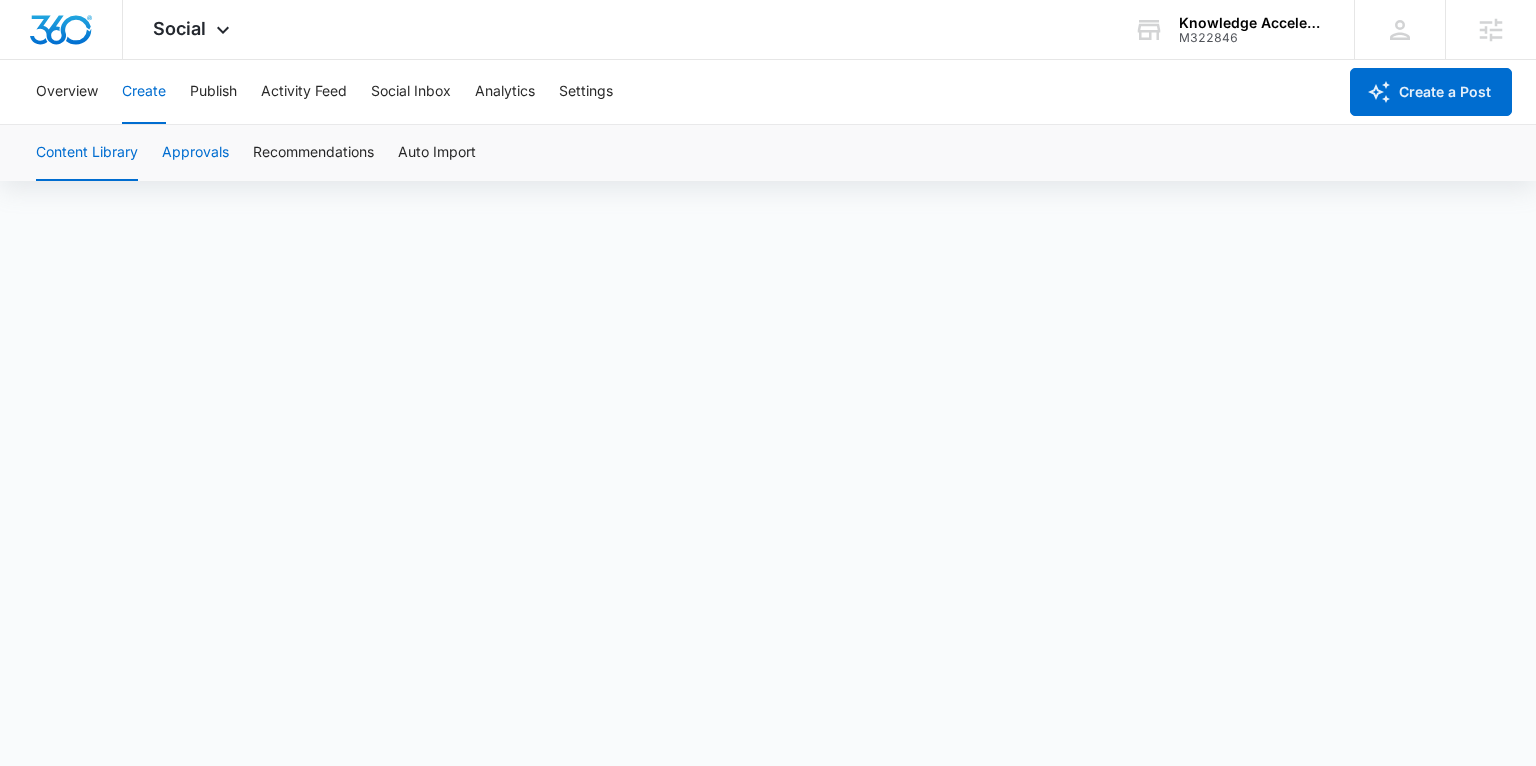 click on "Approvals" at bounding box center [195, 153] 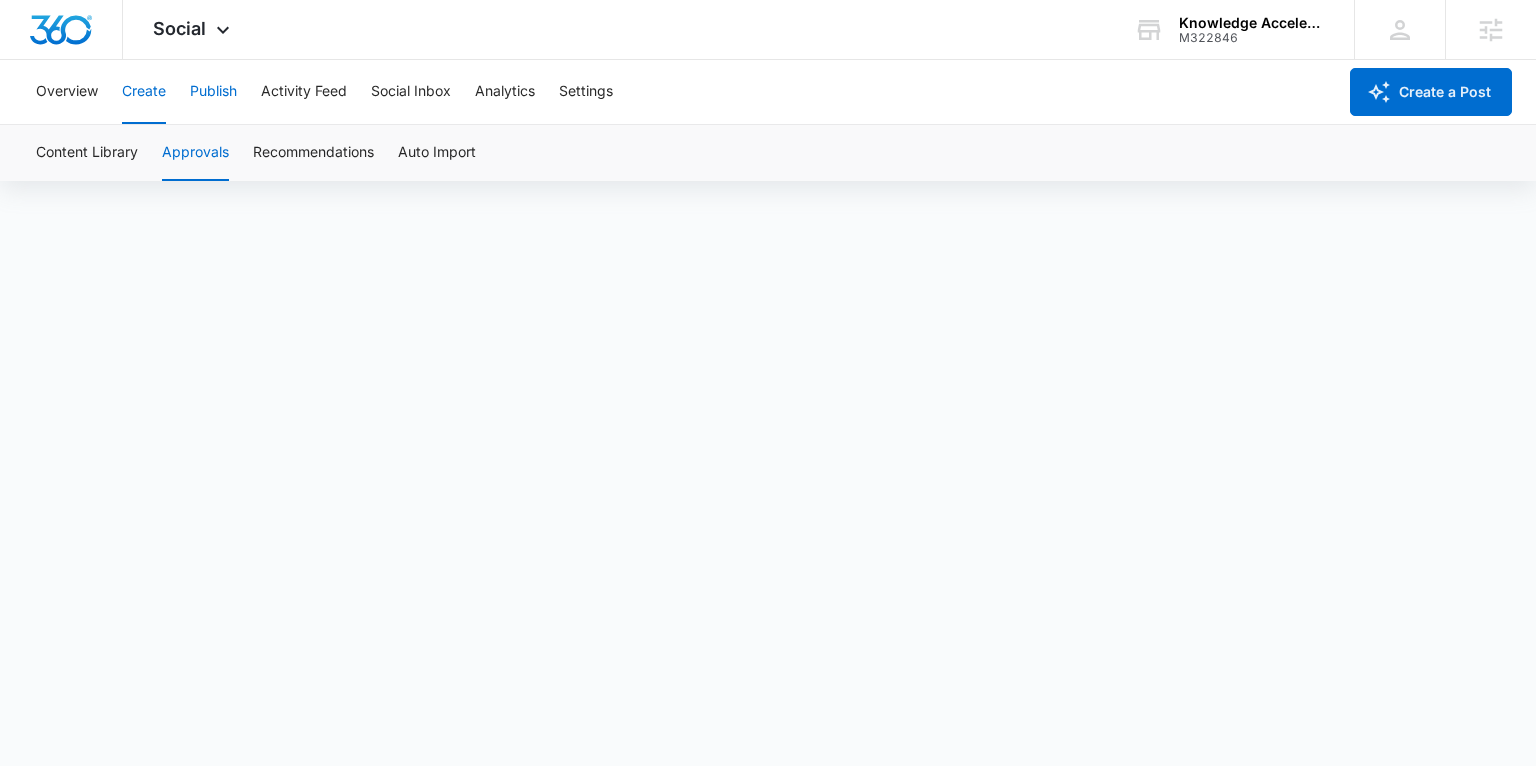 click on "Publish" at bounding box center [213, 92] 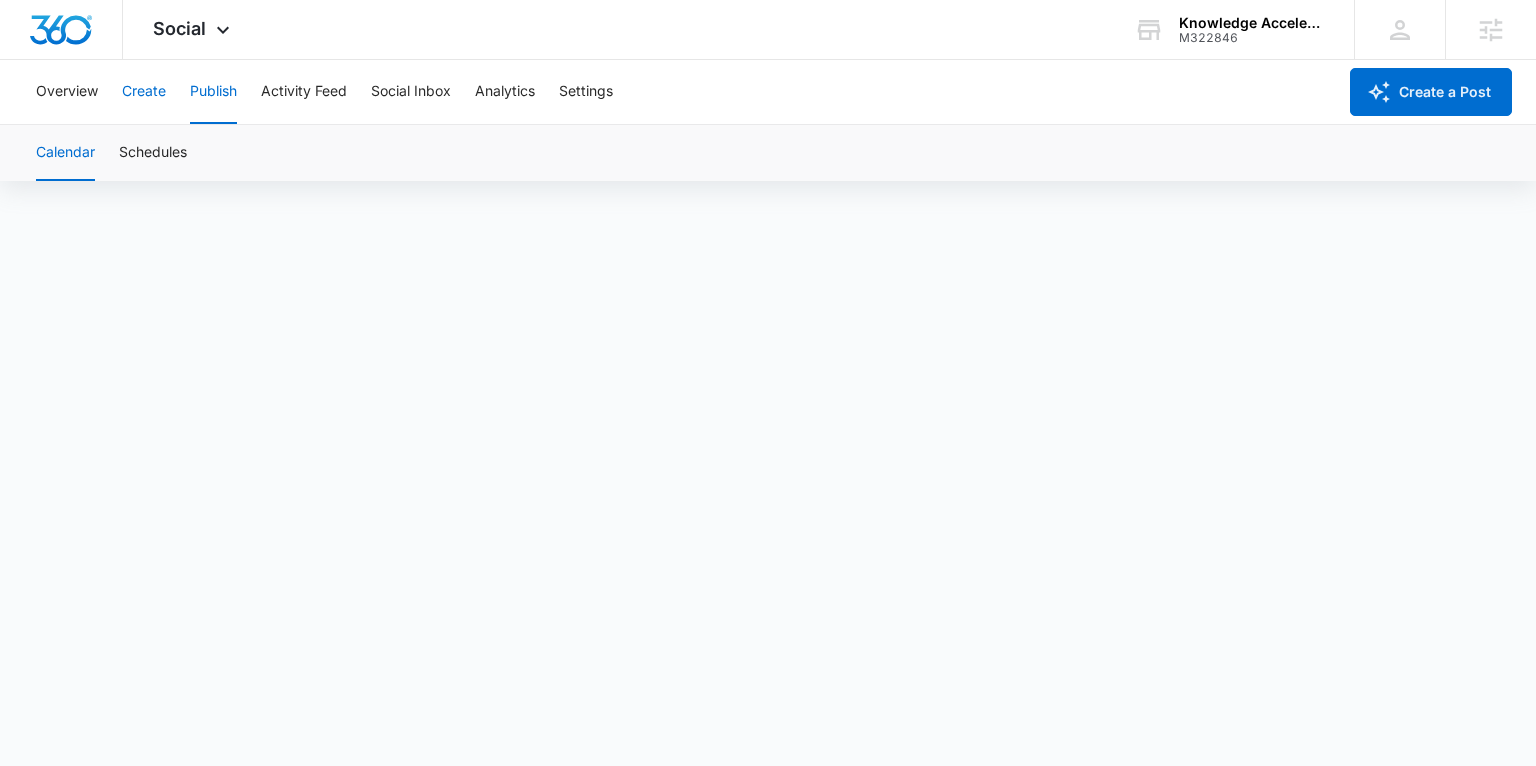 click on "Create" at bounding box center (144, 92) 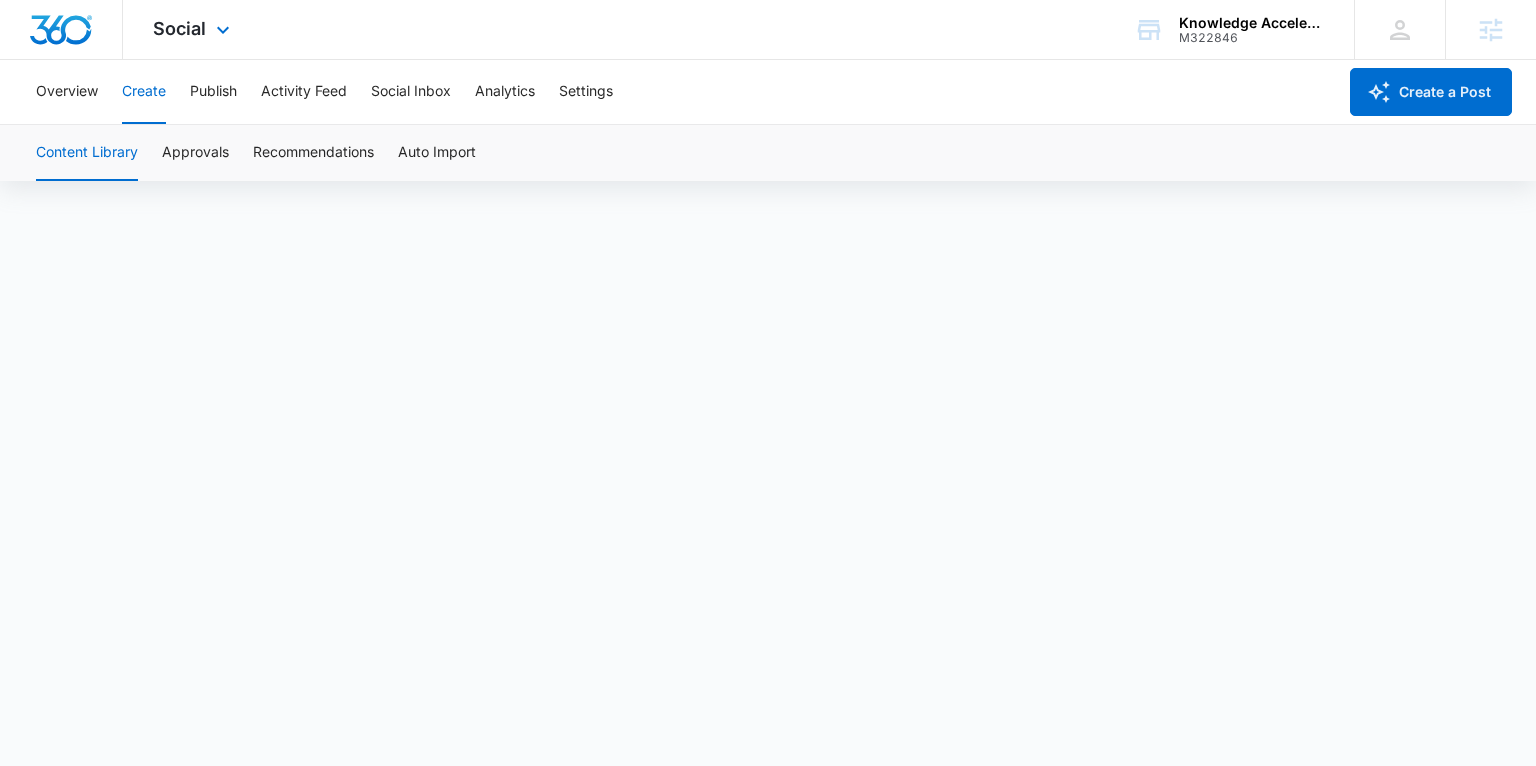 click on "Social Apps Reputation Forms CRM Email Social Payments POS Content Ads Intelligence Files Brand Settings Knowledge Accelerators M322846 Your Accounts View All SC Sam Coduto sam.coduto@madwire.com My Profile Notifications Support Logout Terms & Conditions   •   Privacy Policy Agencies" at bounding box center (768, 30) 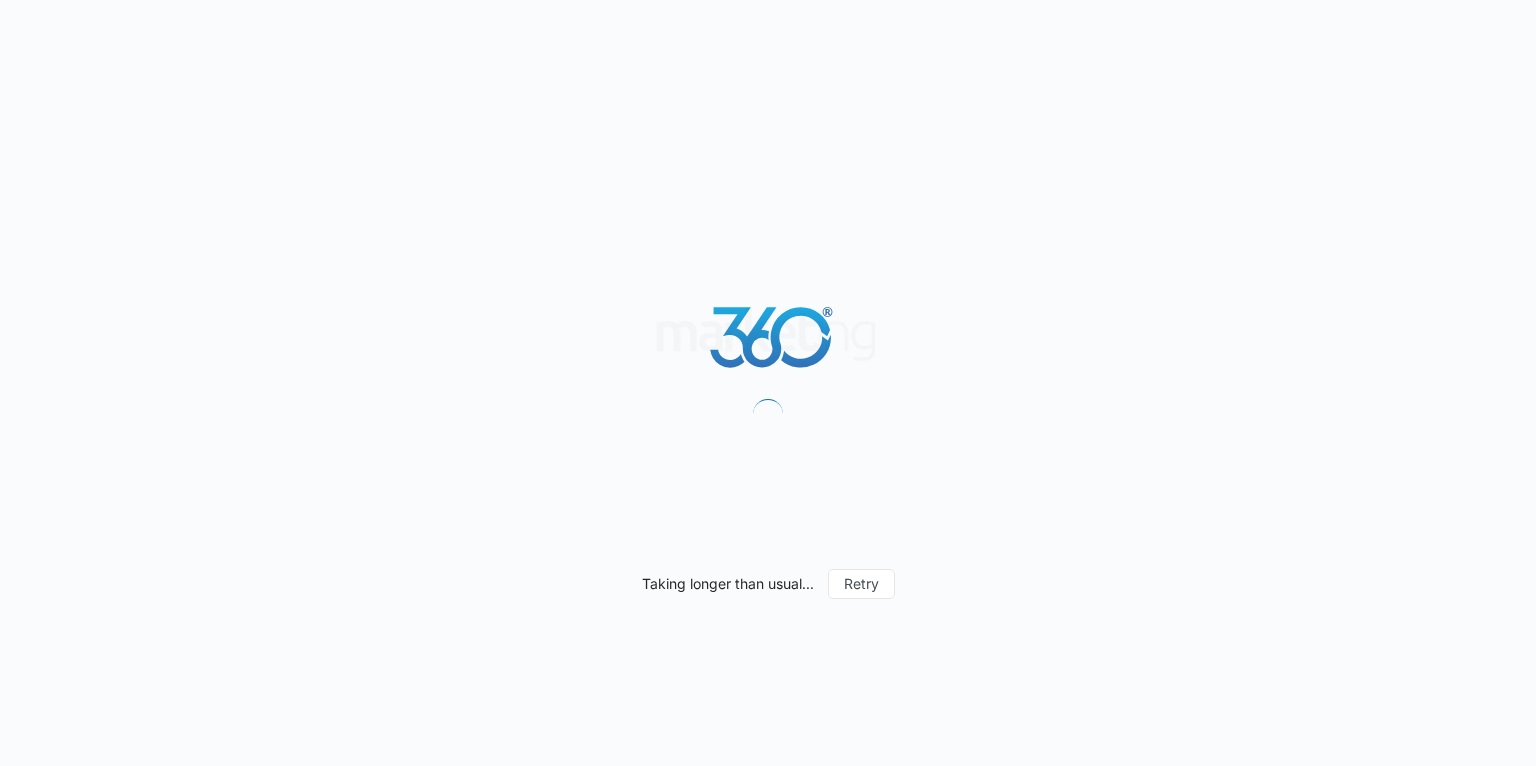 scroll, scrollTop: 0, scrollLeft: 0, axis: both 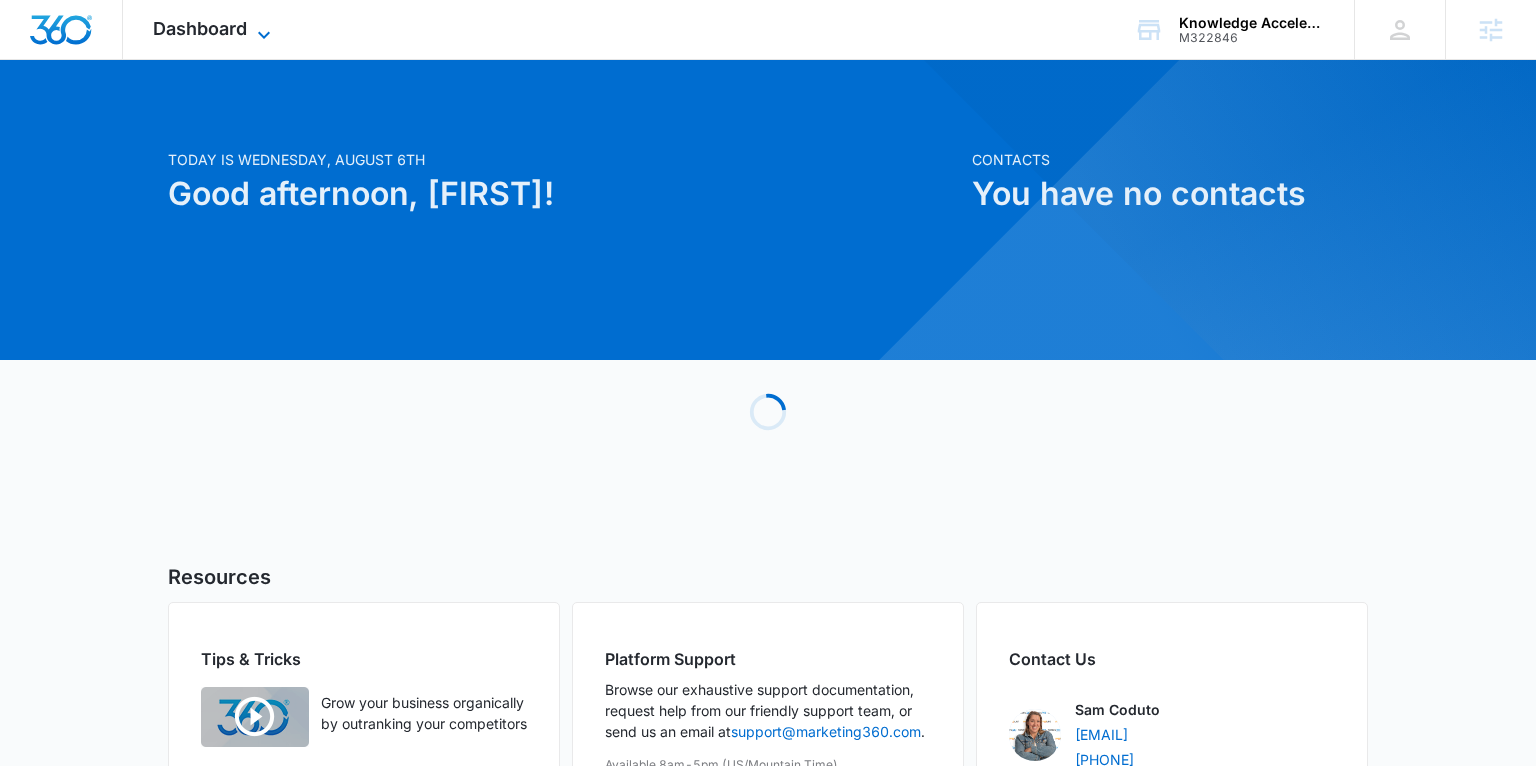 click on "Dashboard" at bounding box center [200, 28] 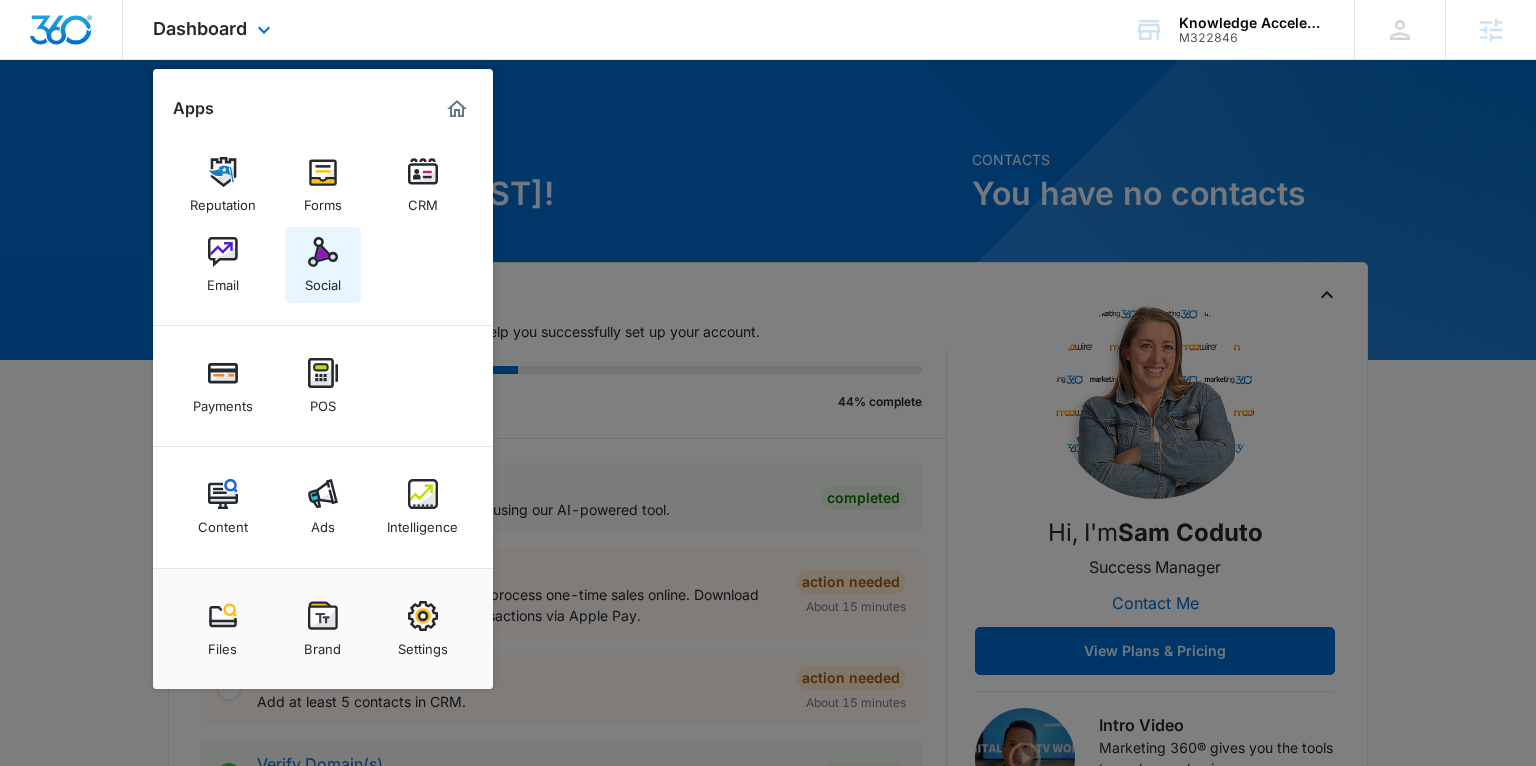 click on "Social" at bounding box center (323, 280) 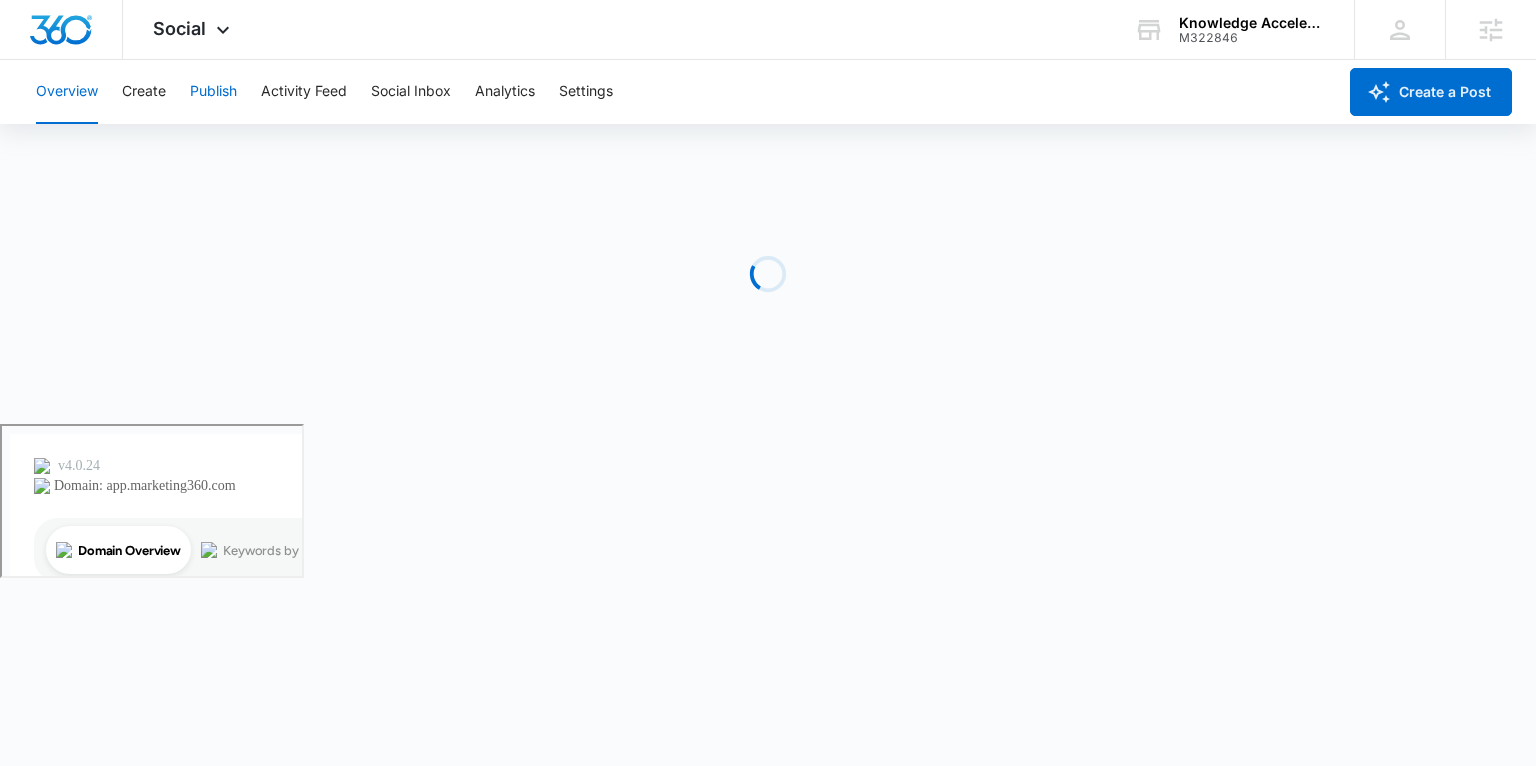 click on "Publish" at bounding box center [213, 92] 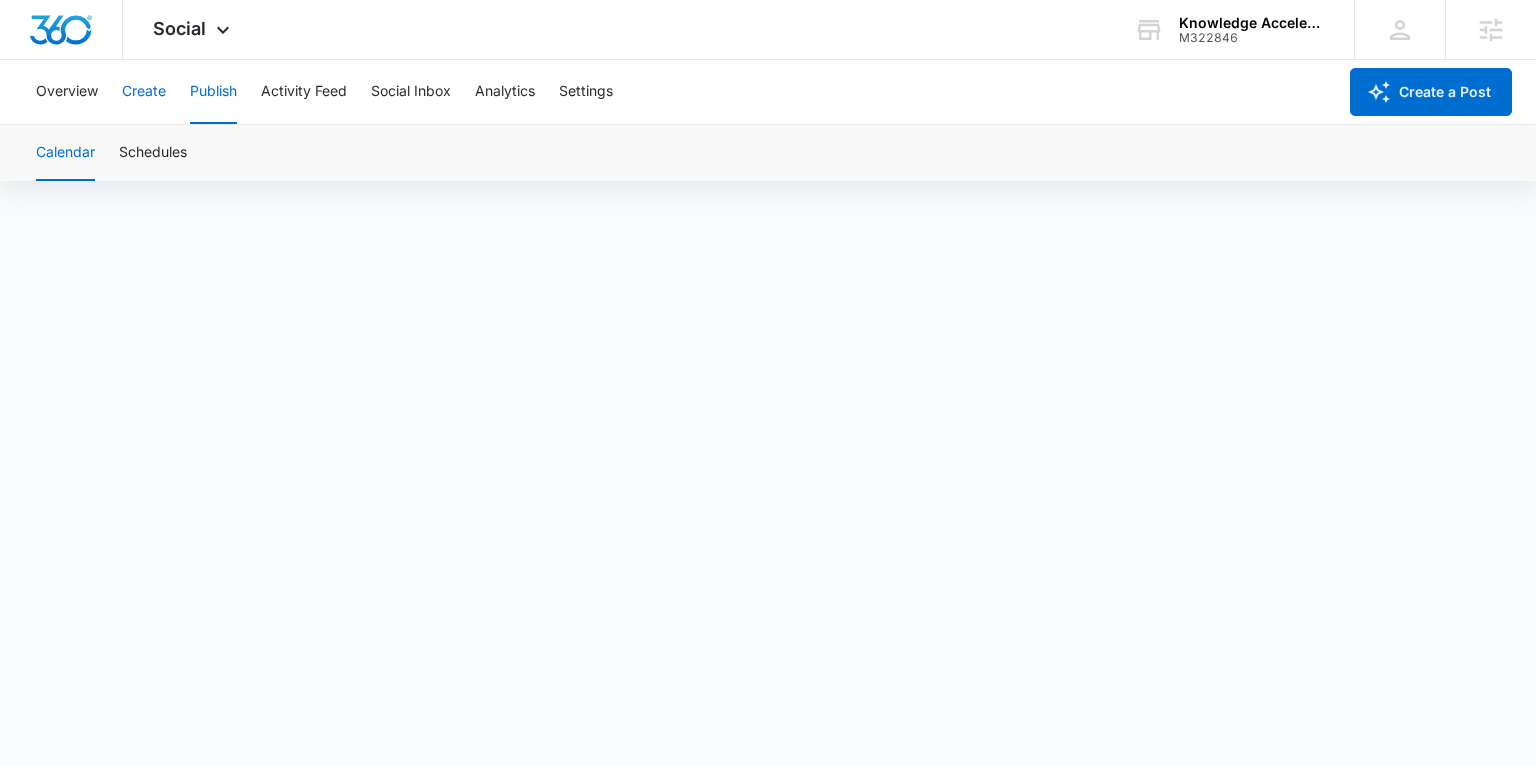click on "Create" at bounding box center [144, 92] 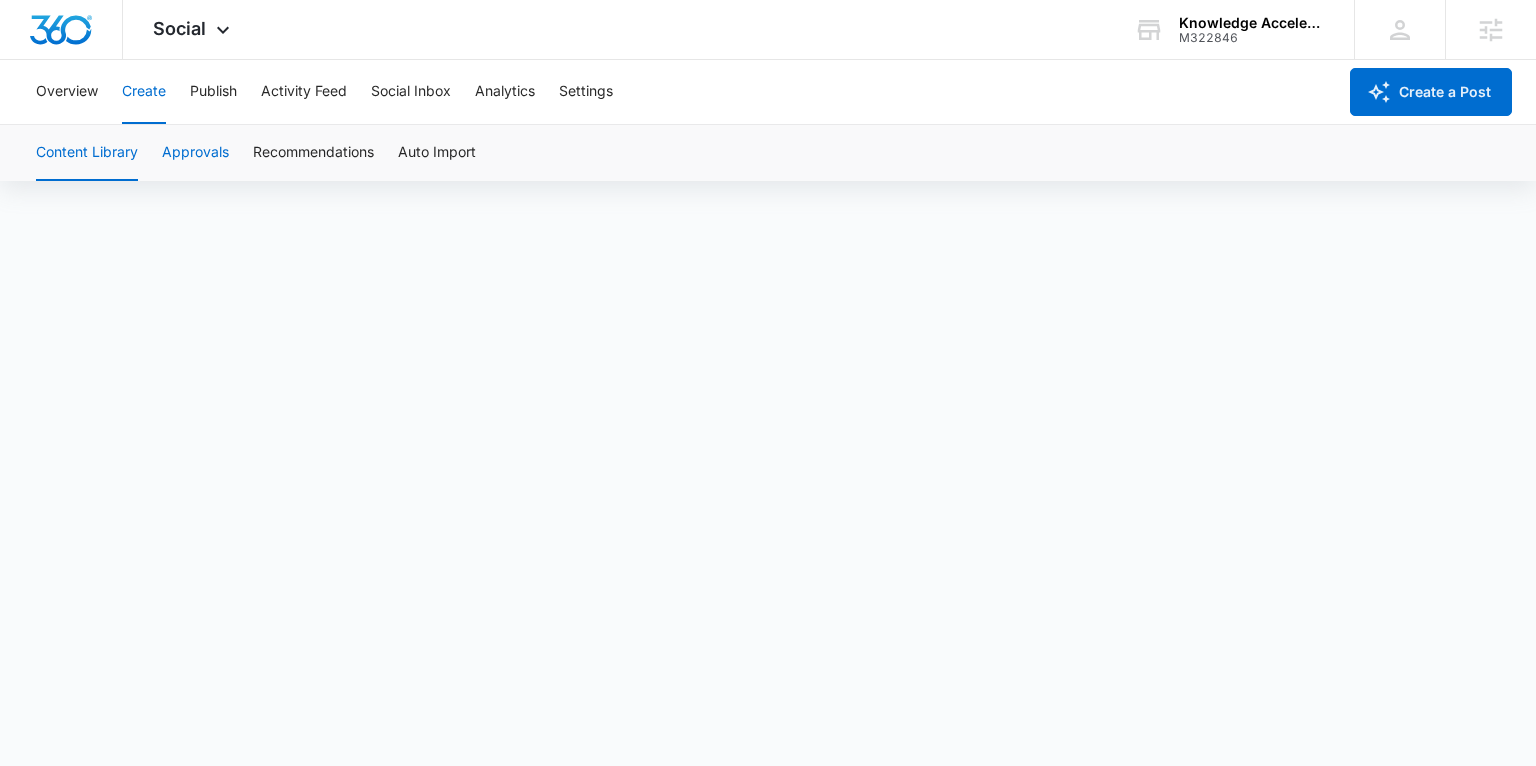 click on "Approvals" at bounding box center (195, 153) 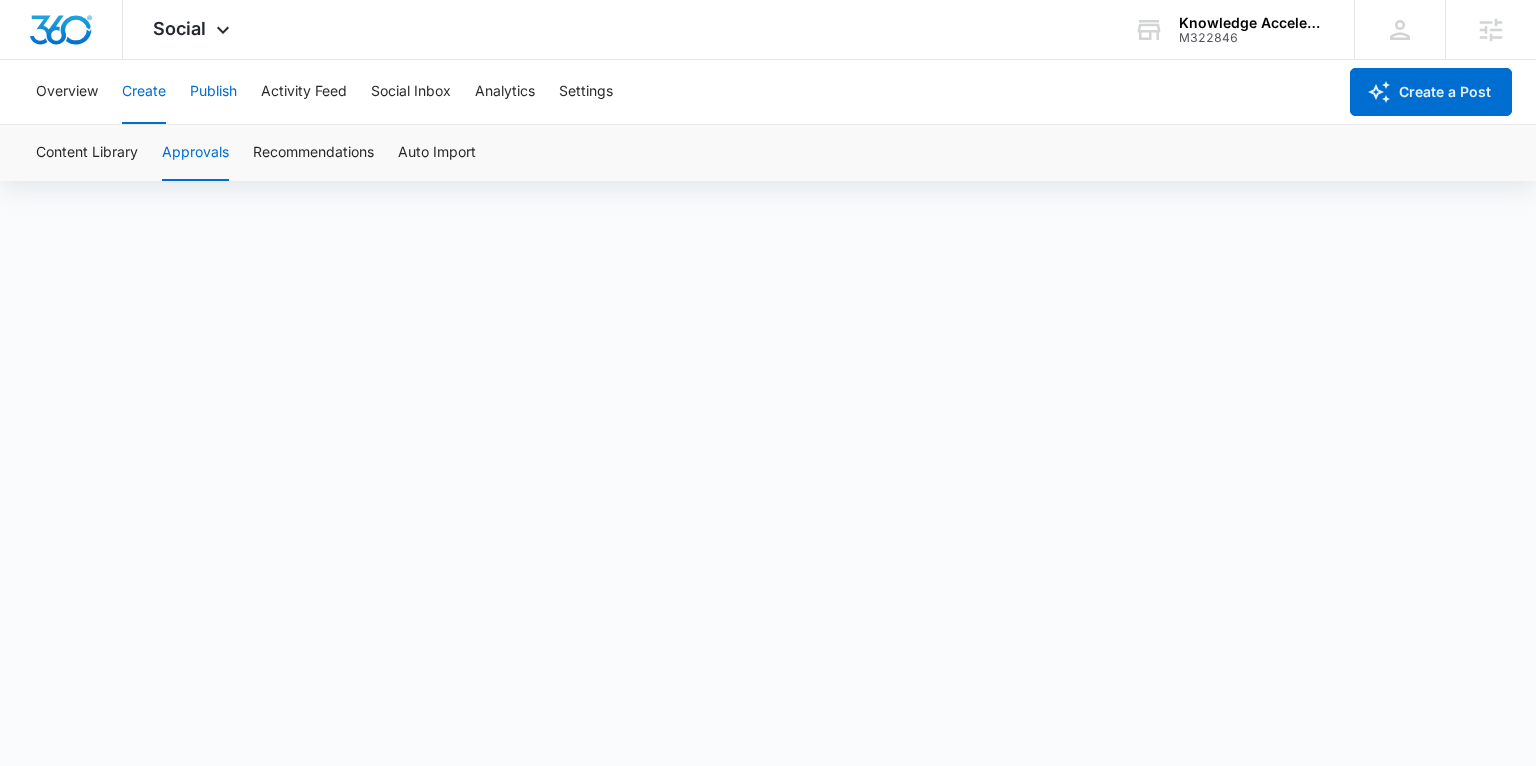 click on "Publish" at bounding box center (213, 92) 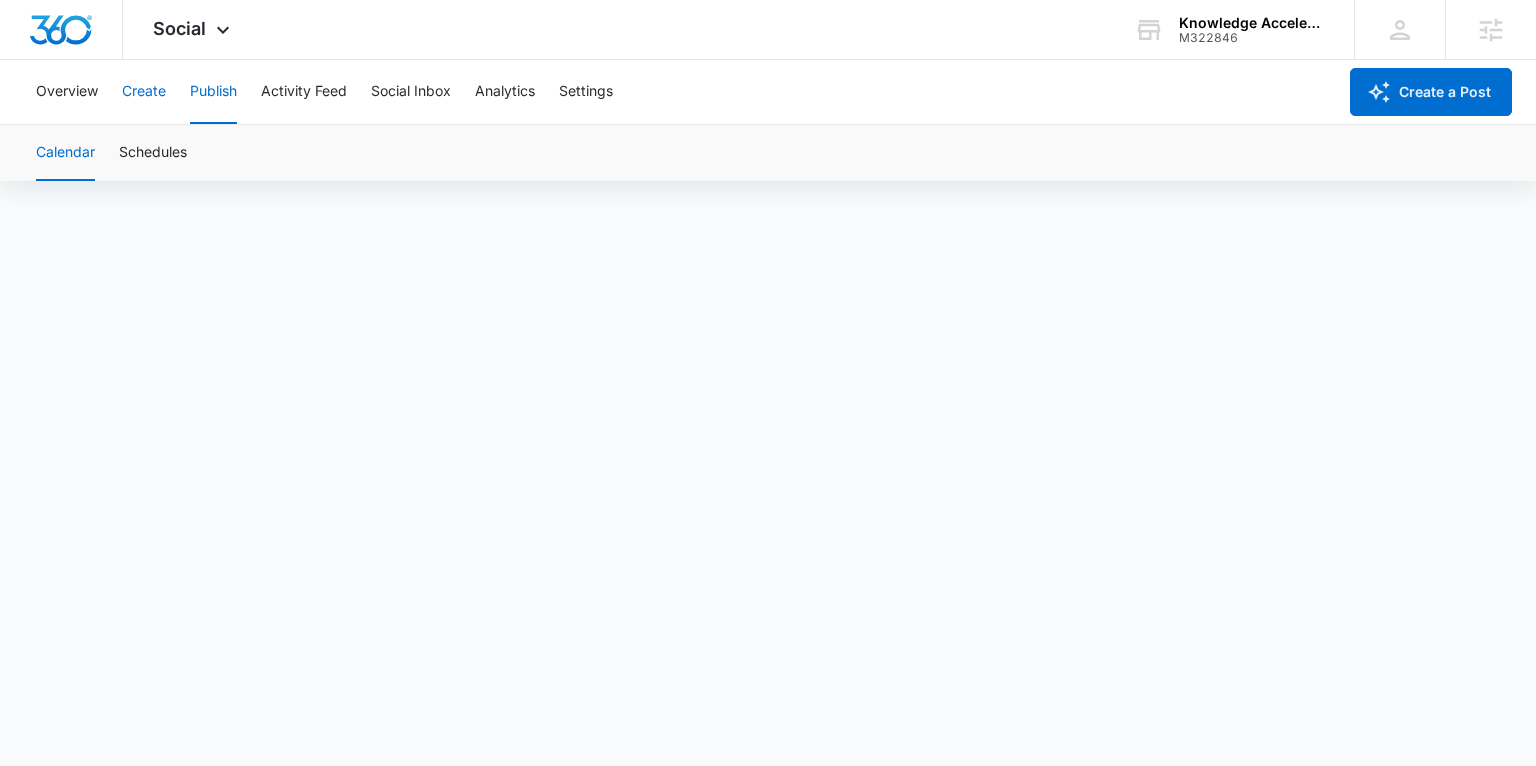 click on "Create" at bounding box center [144, 92] 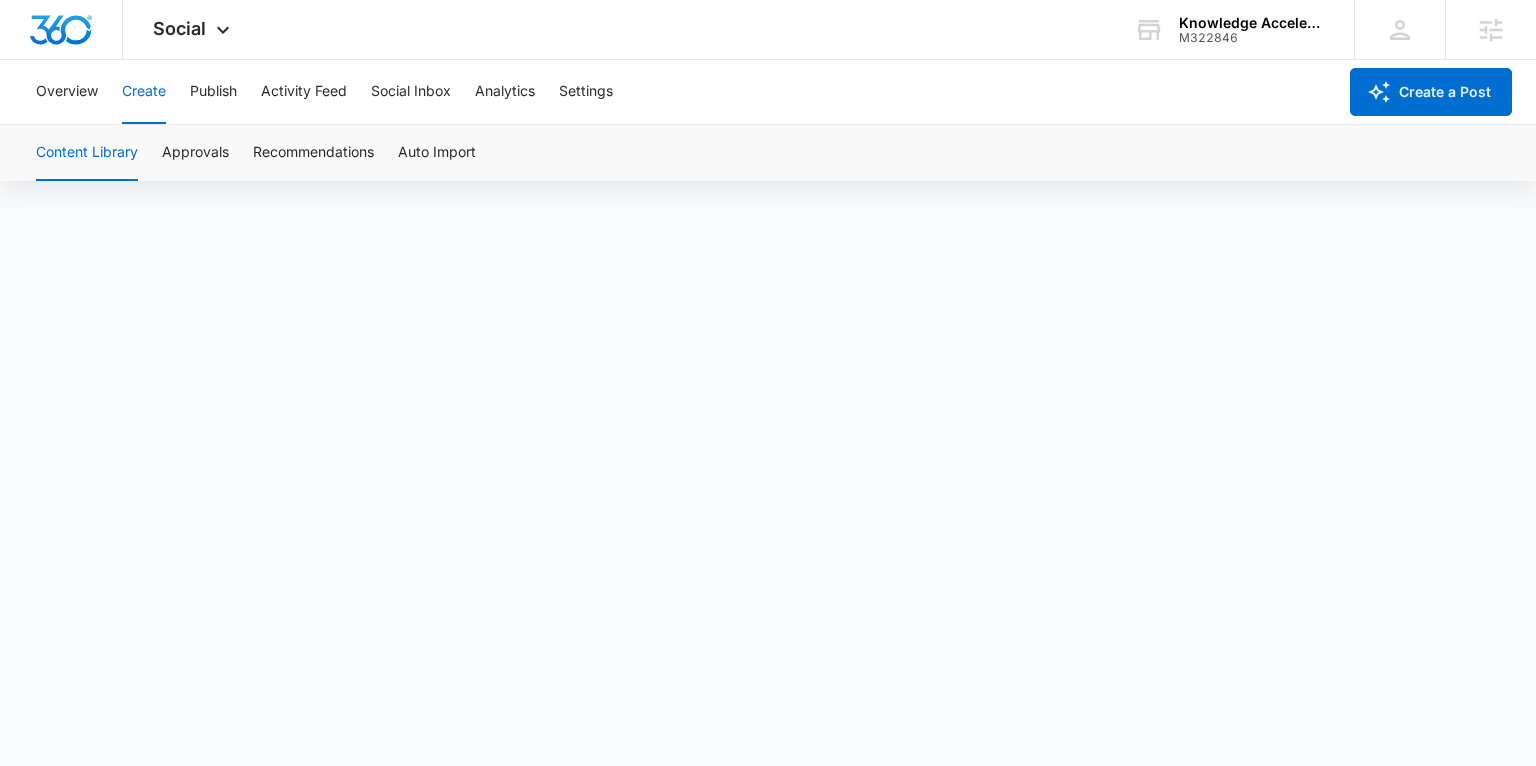 scroll, scrollTop: 14, scrollLeft: 0, axis: vertical 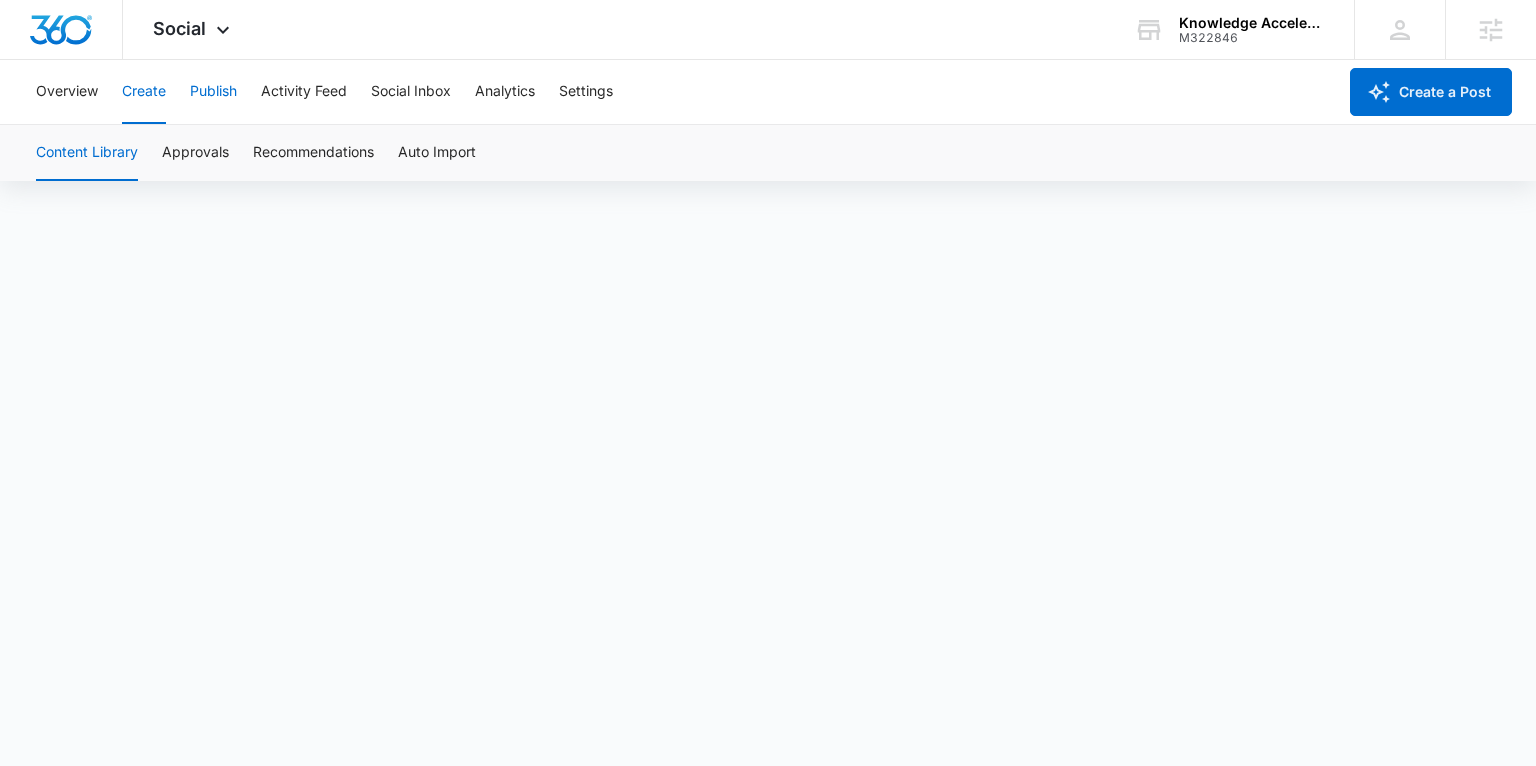 click on "Publish" at bounding box center (213, 92) 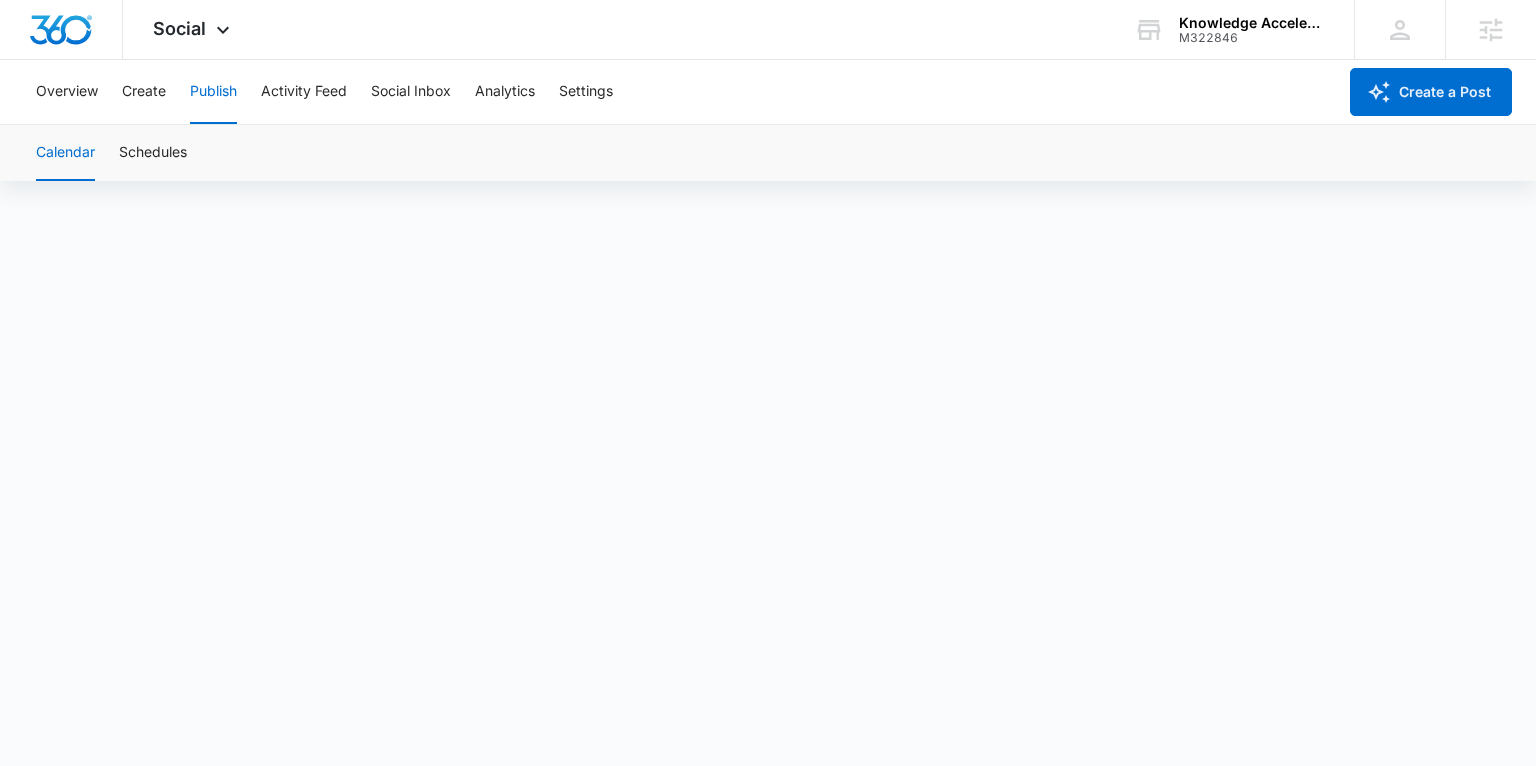 click on "Publish" at bounding box center (213, 92) 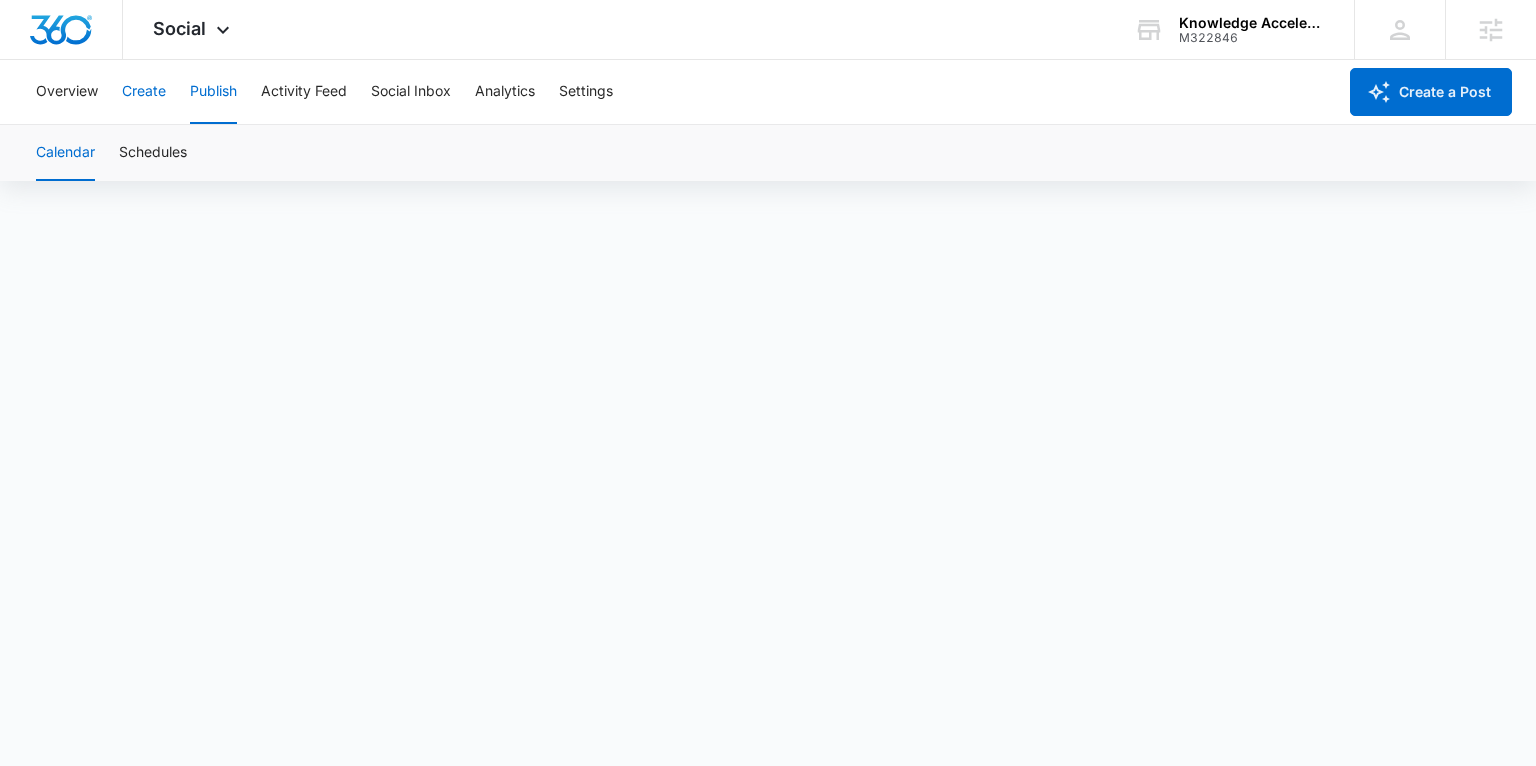 click on "Create" at bounding box center (144, 92) 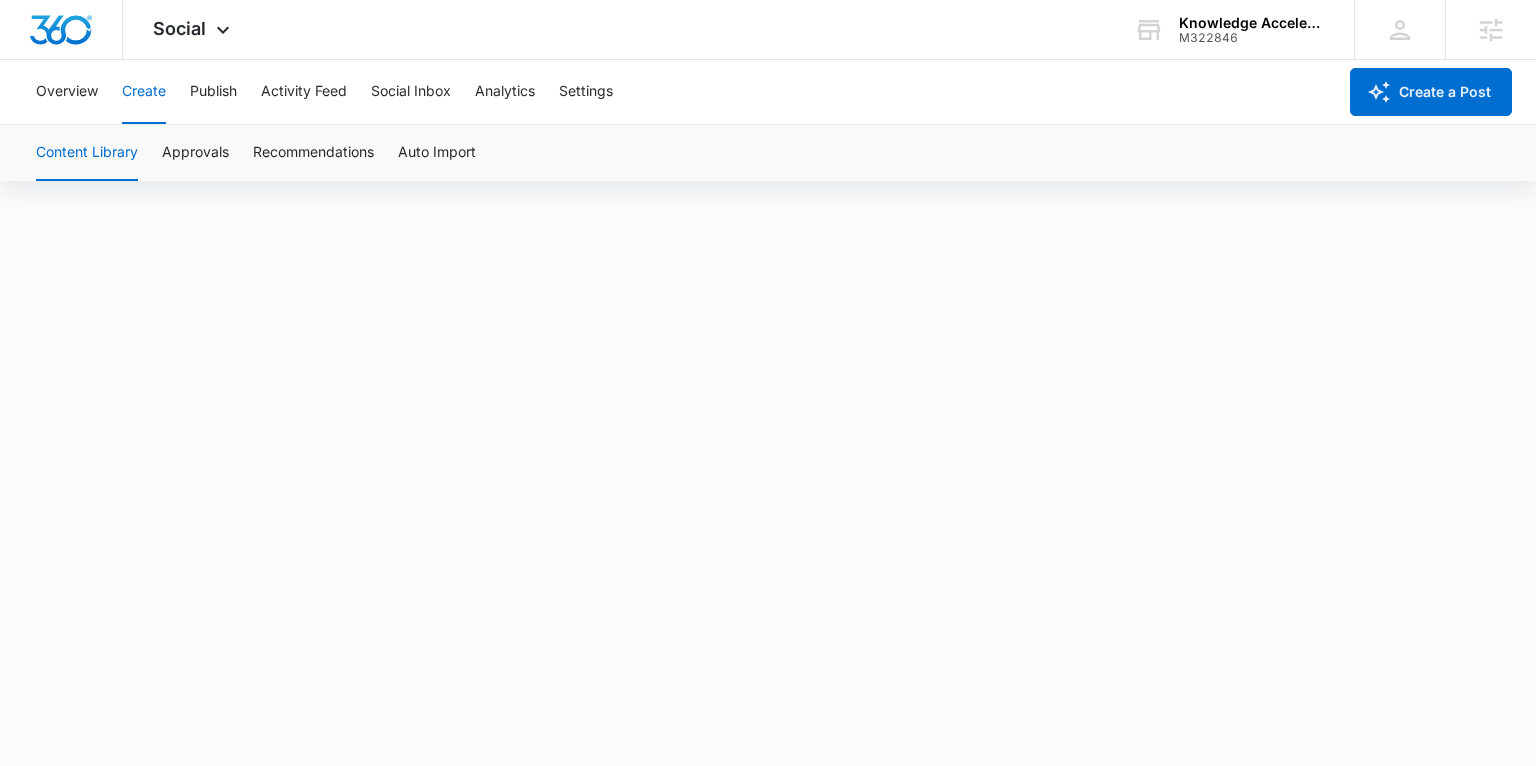 scroll, scrollTop: 0, scrollLeft: 0, axis: both 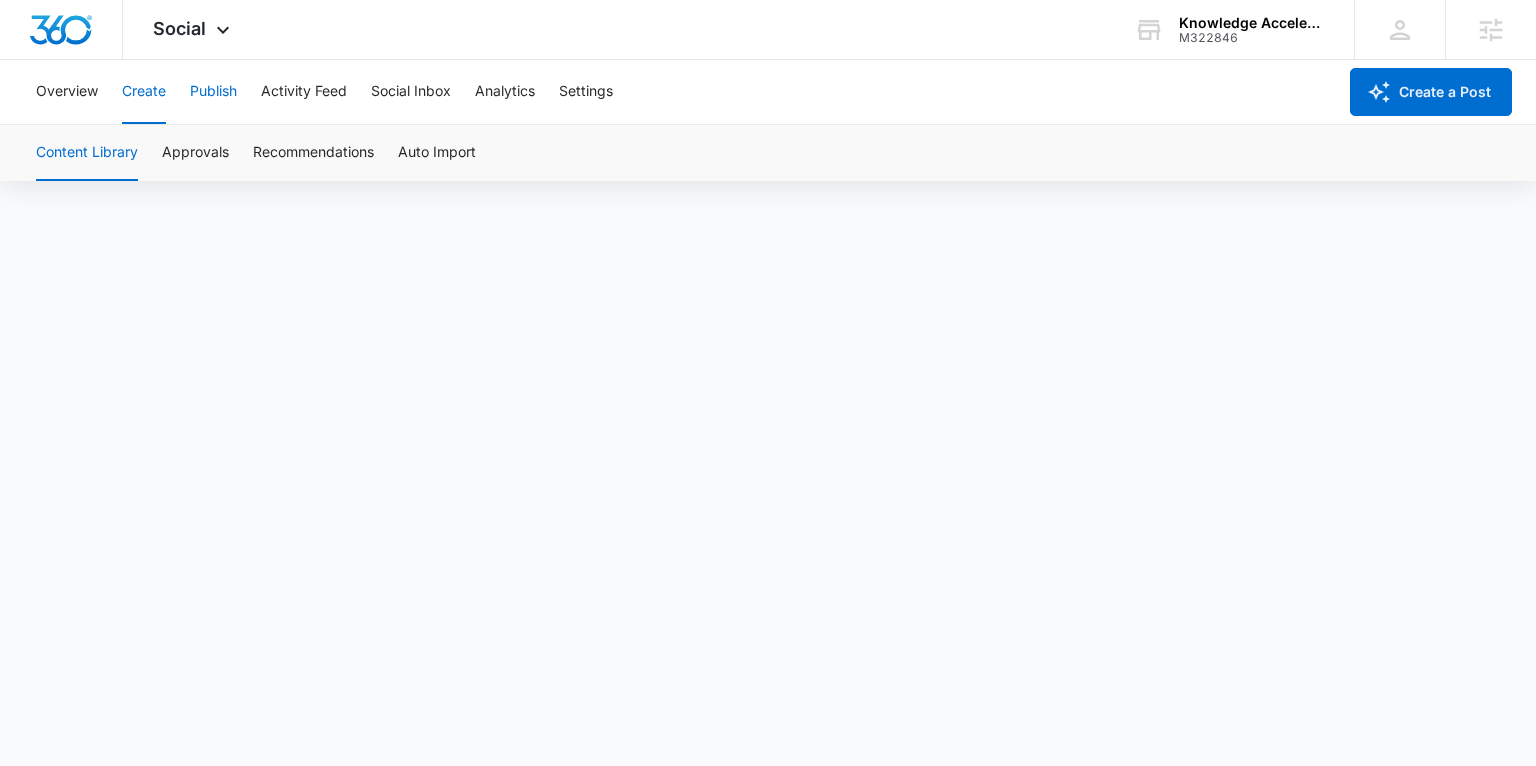 click on "Publish" at bounding box center [213, 92] 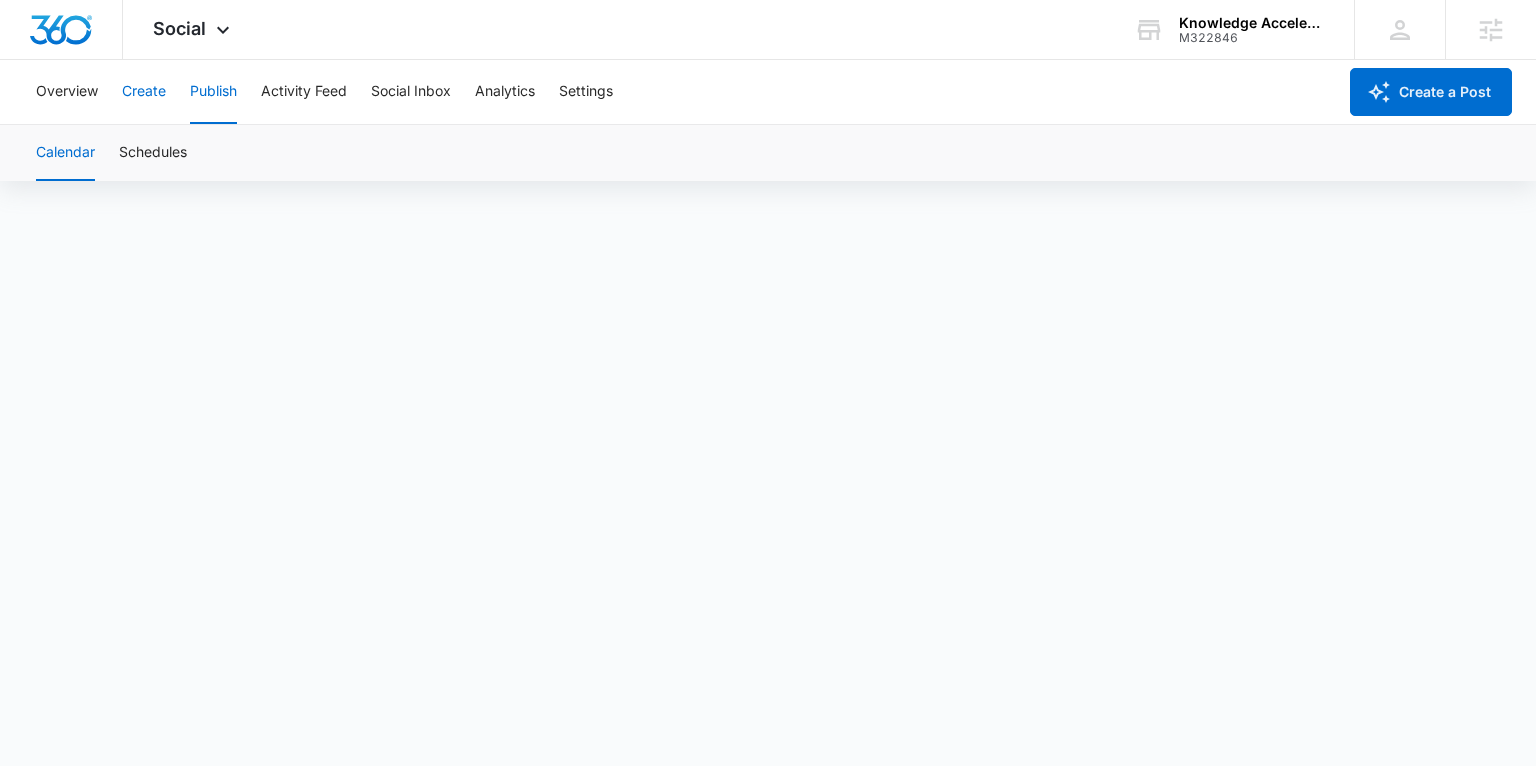 click on "Create" at bounding box center [144, 92] 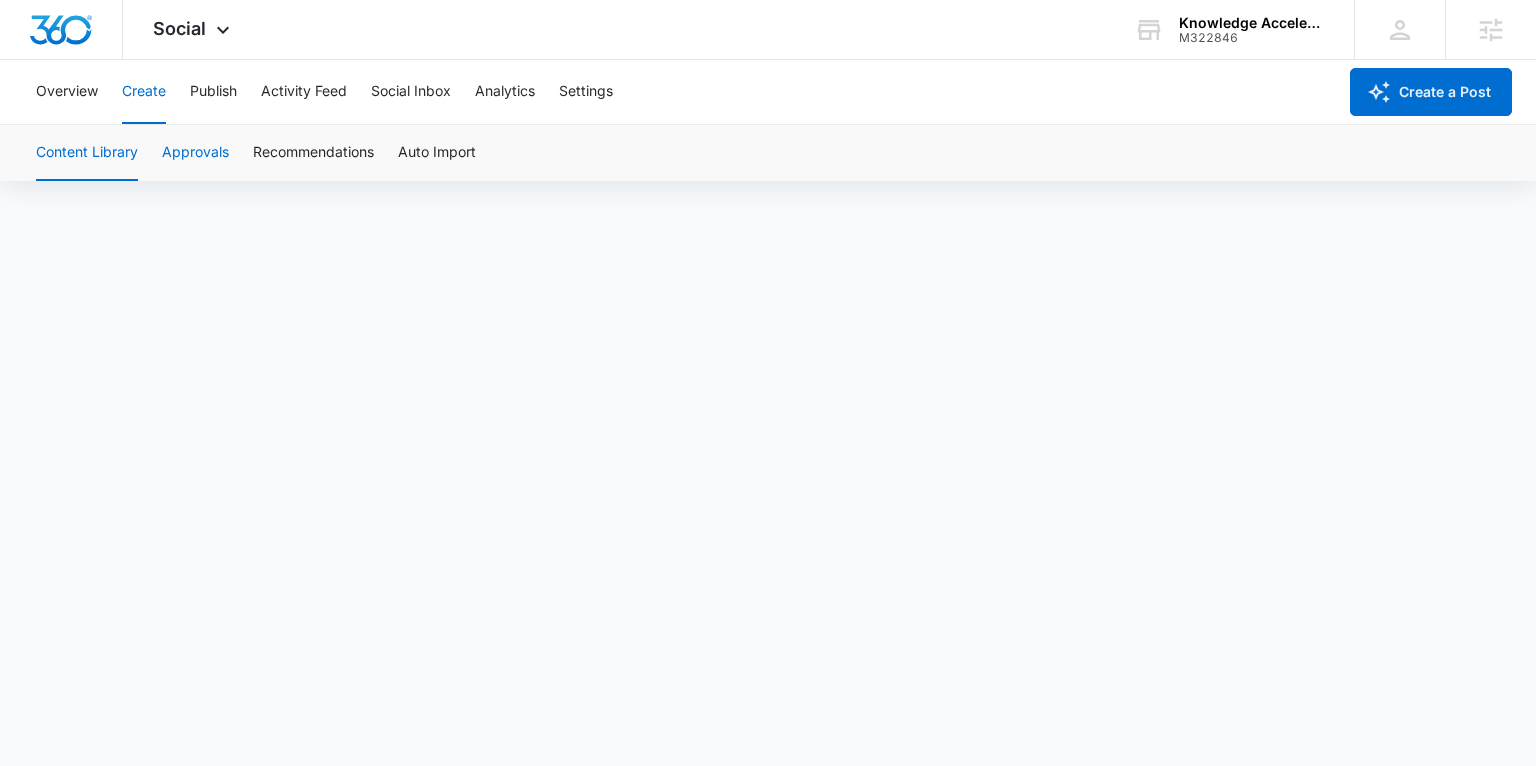 click on "Approvals" at bounding box center (195, 153) 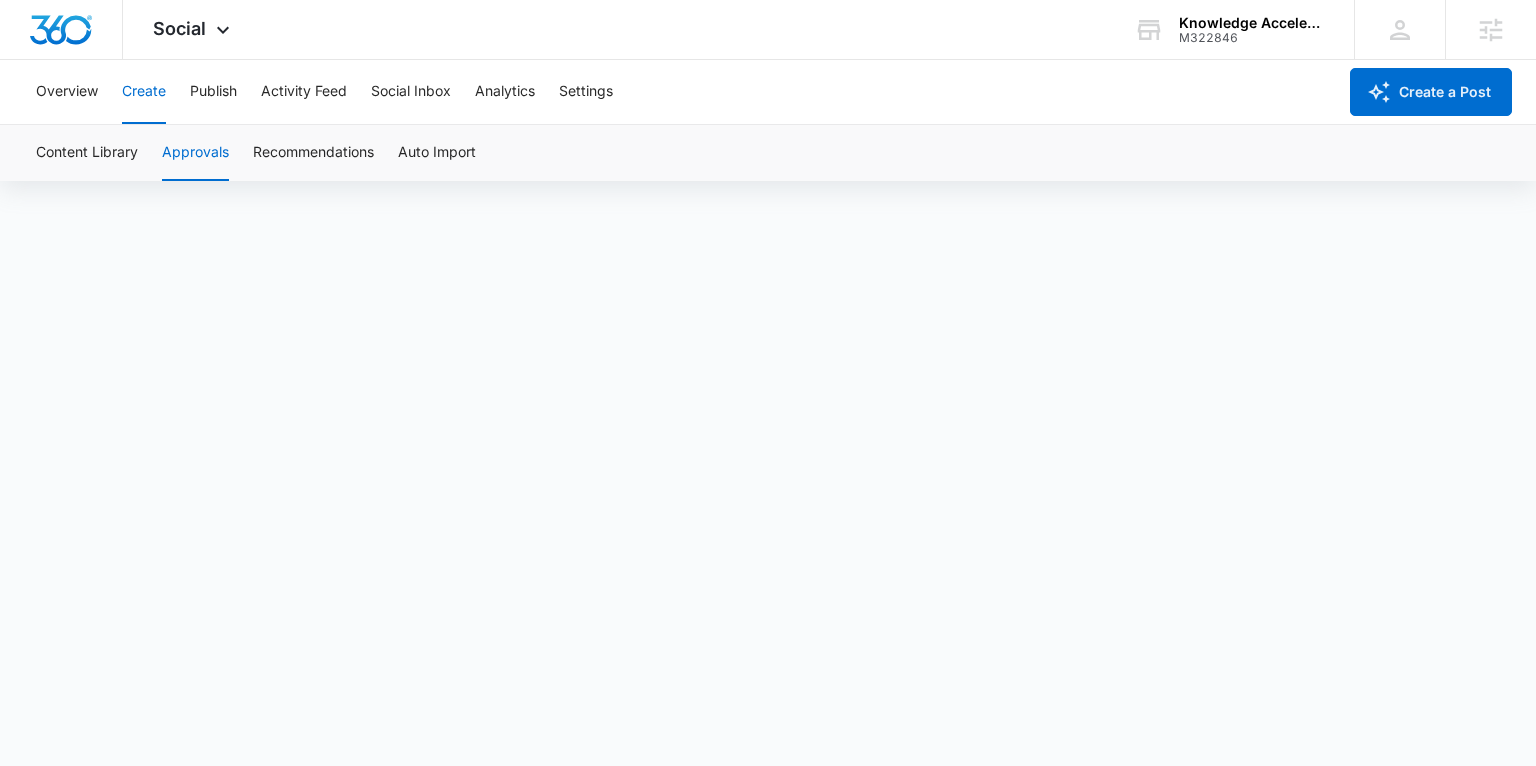 scroll, scrollTop: 0, scrollLeft: 0, axis: both 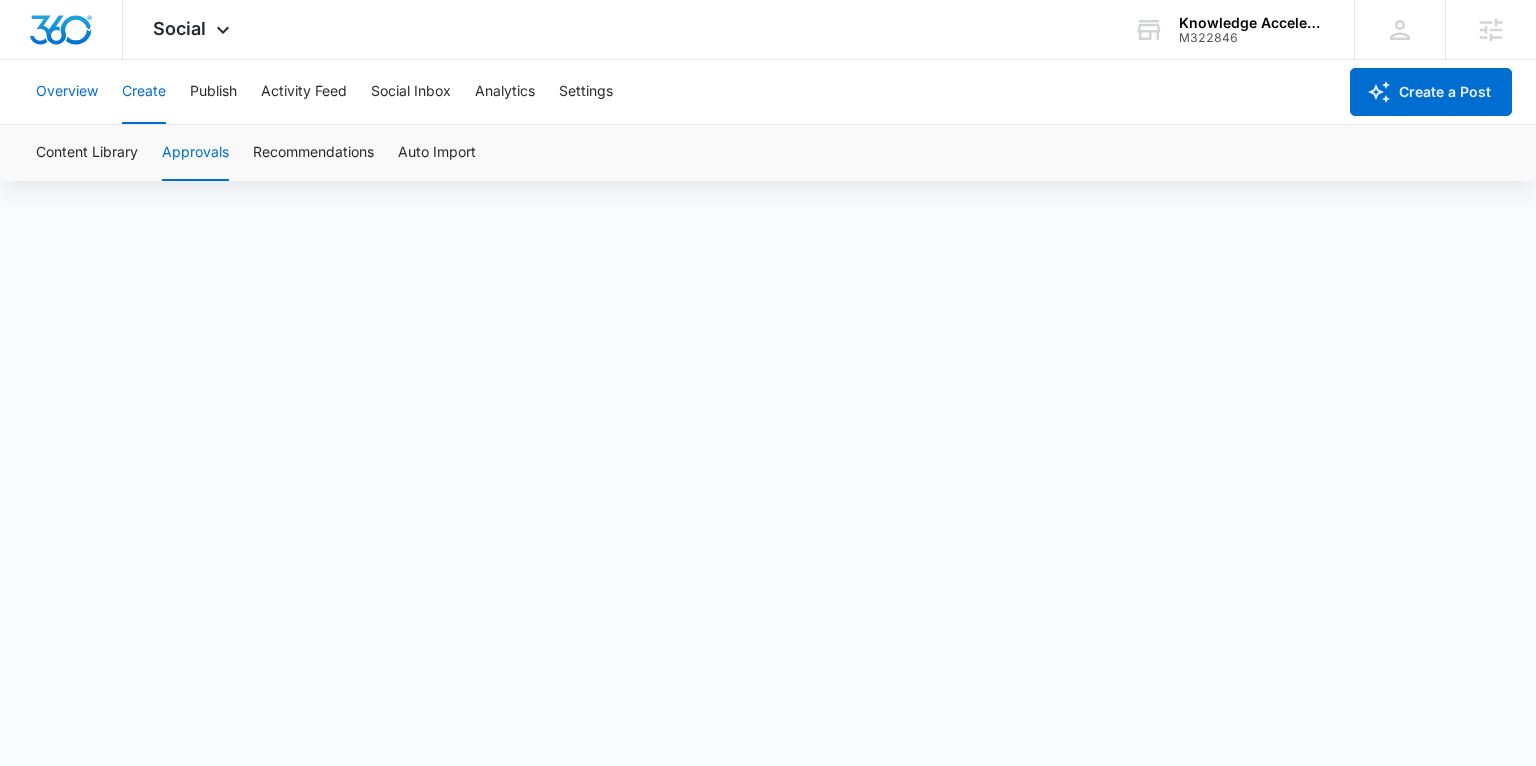 click on "Overview" at bounding box center [67, 92] 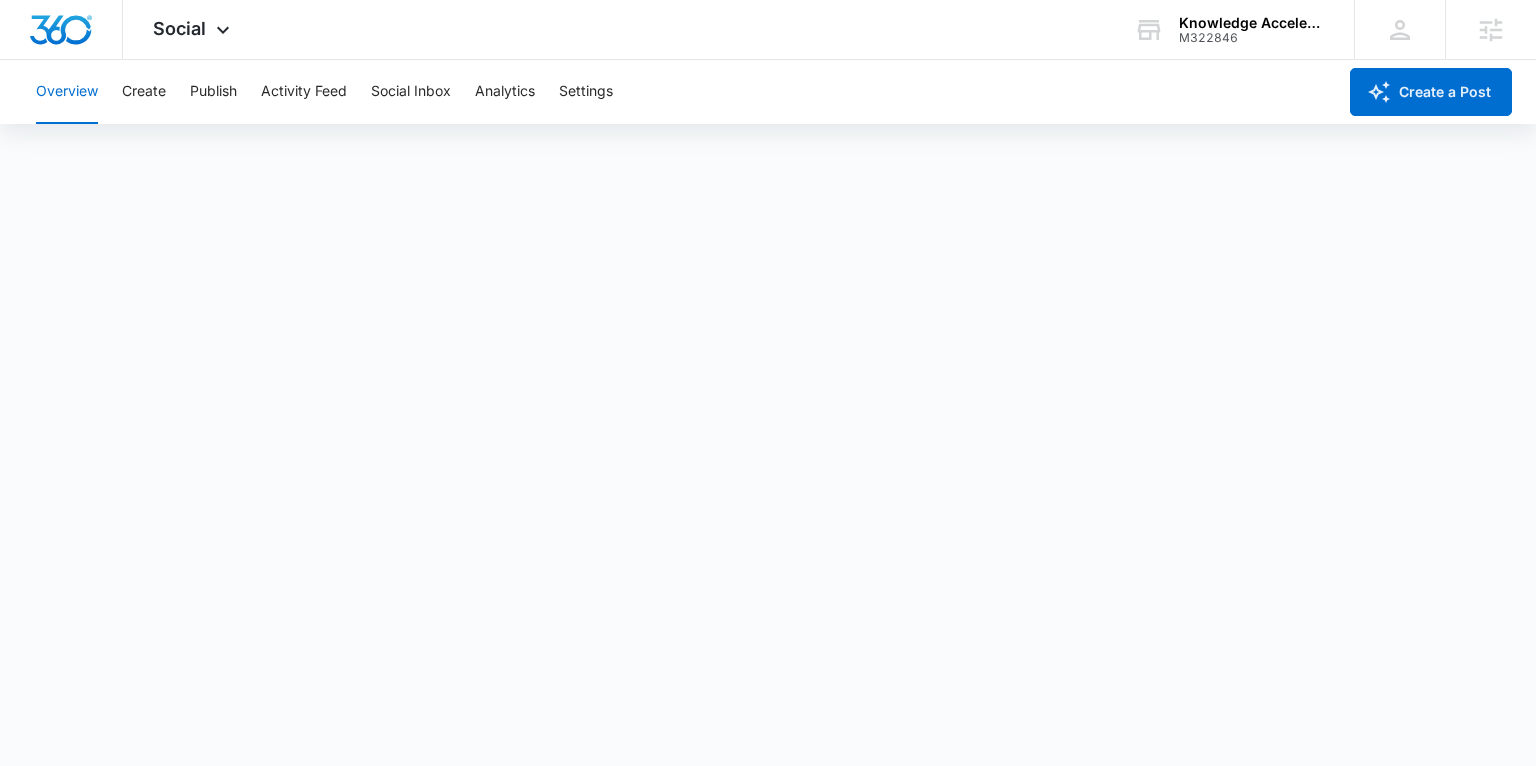 click on "Overview" at bounding box center [67, 92] 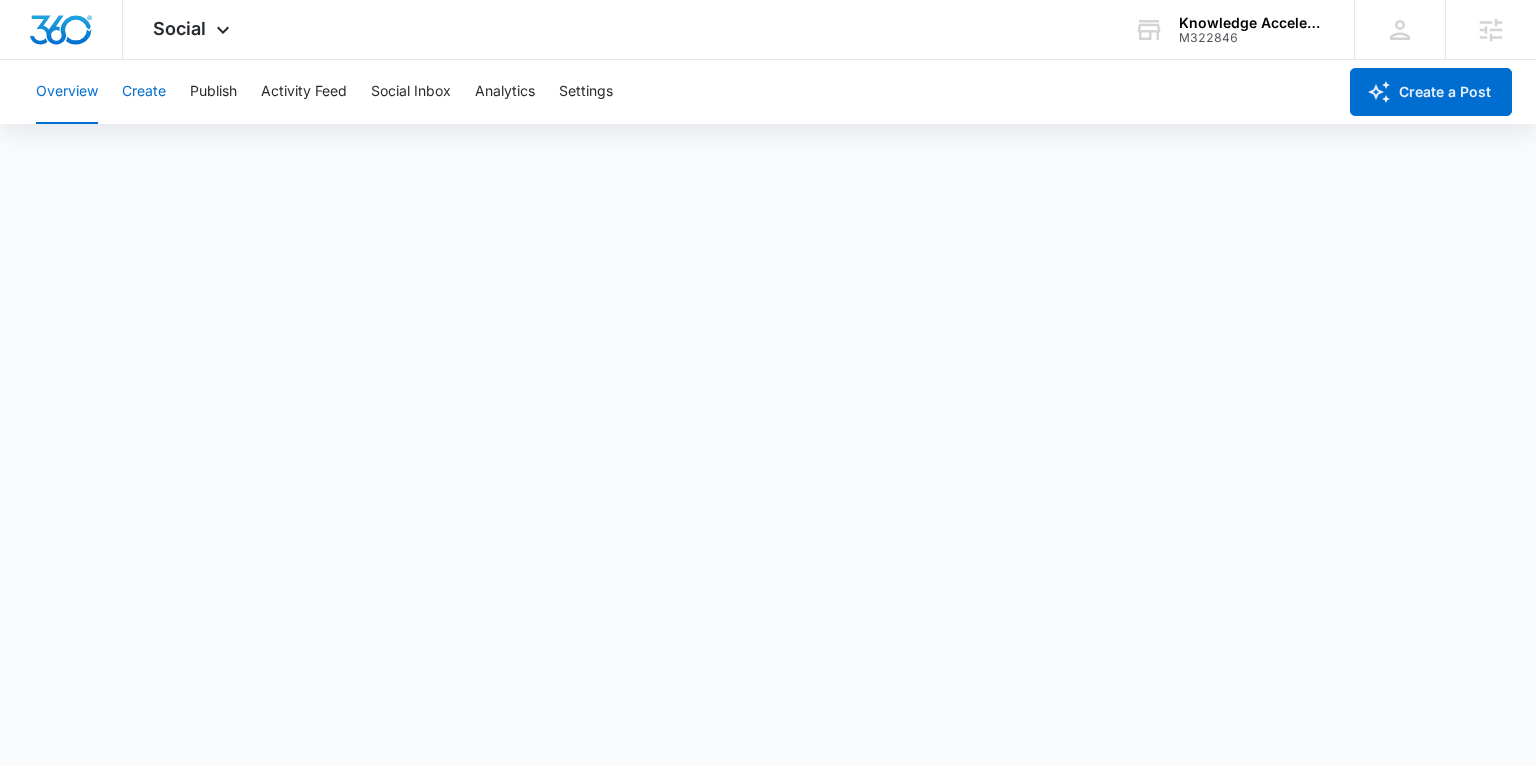 click on "Create" at bounding box center [144, 92] 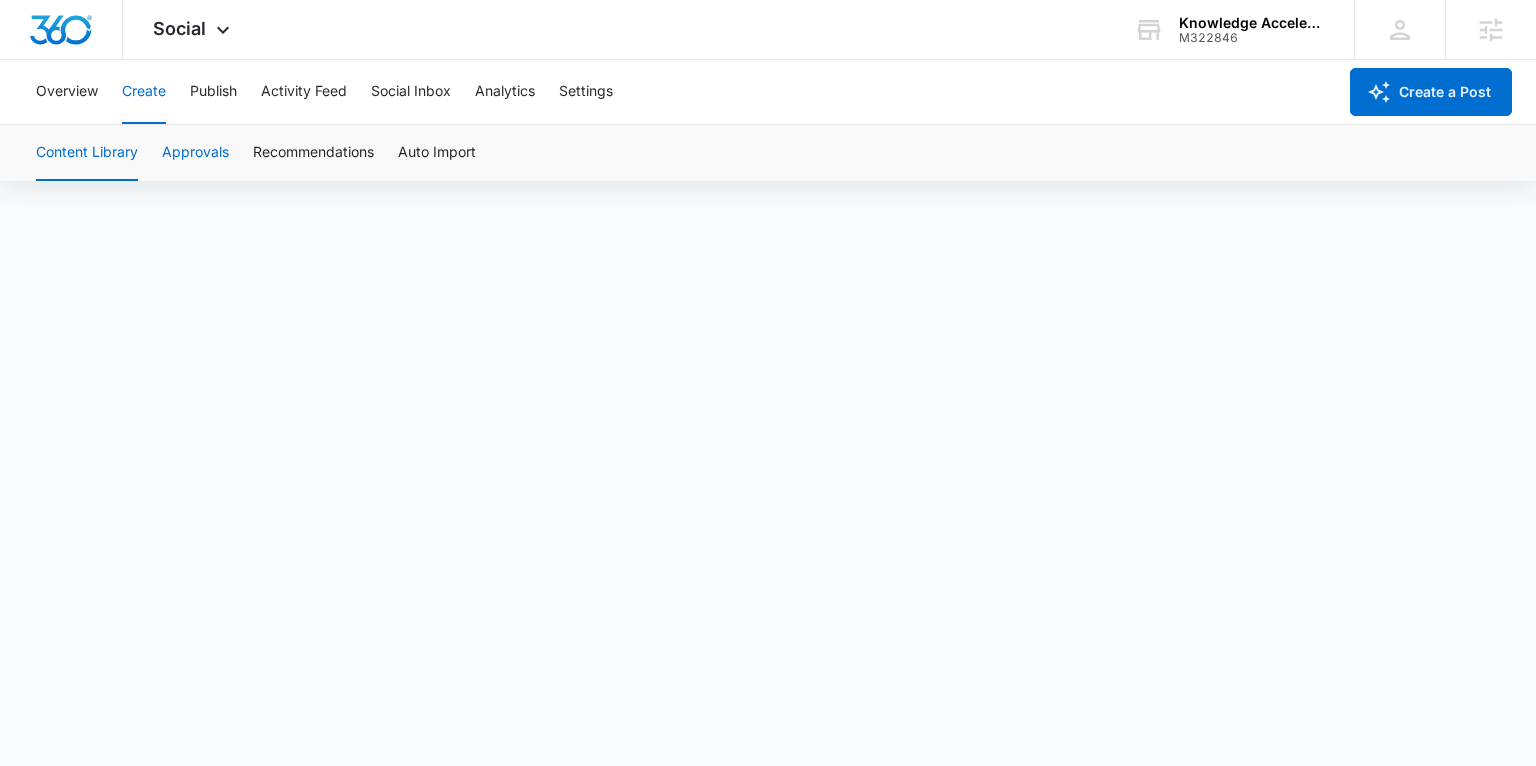 click on "Approvals" at bounding box center (195, 153) 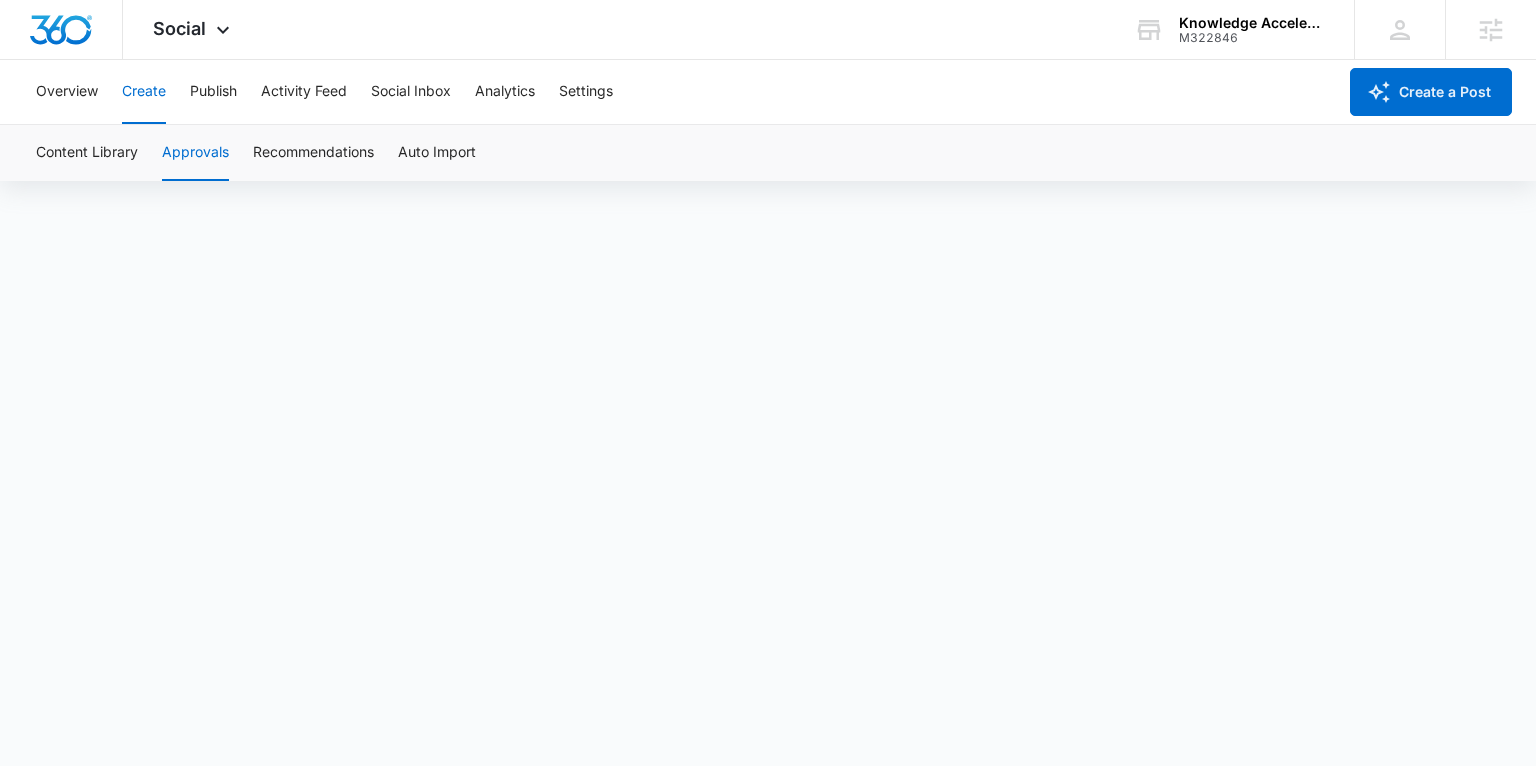 click on "Create" at bounding box center [144, 92] 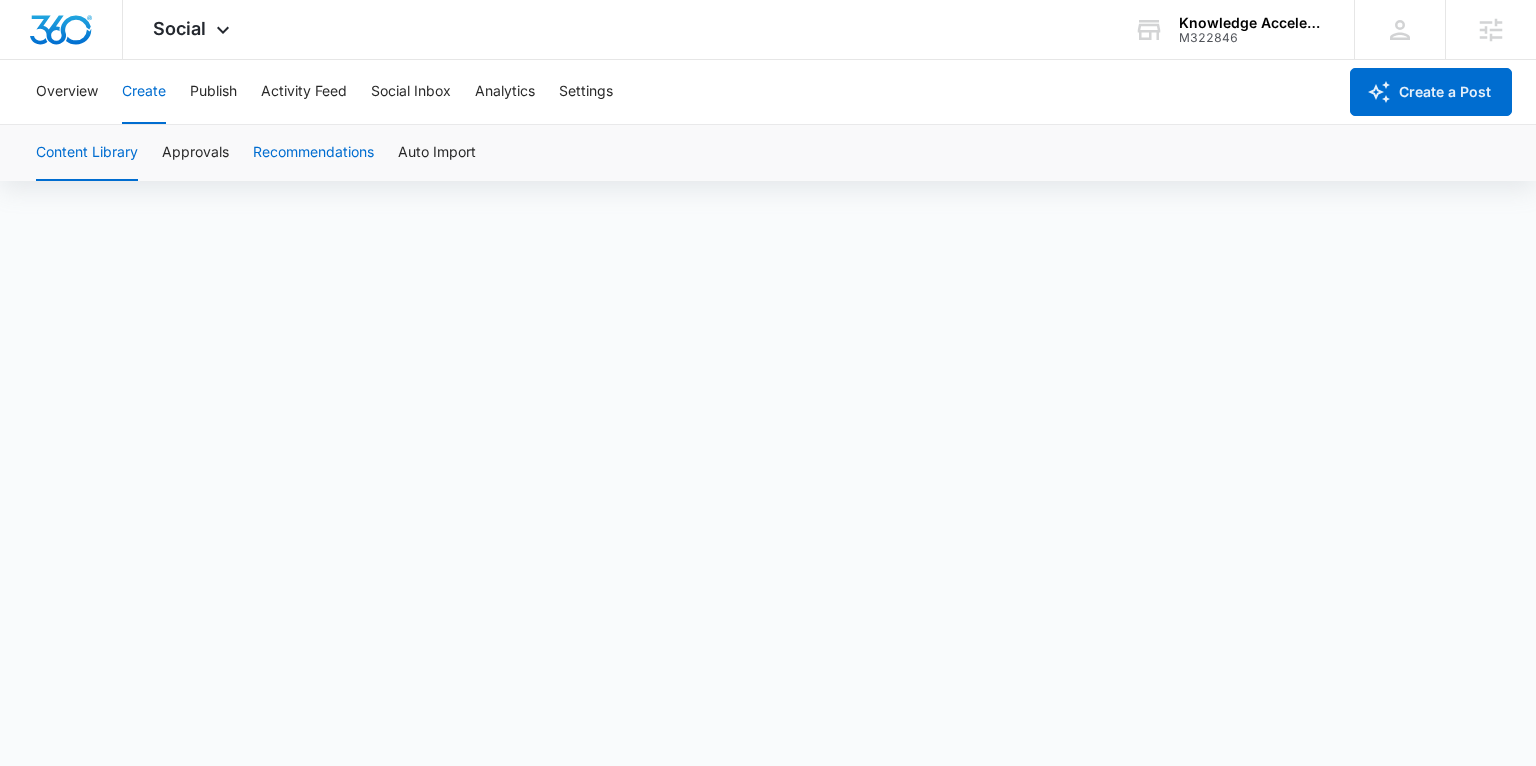 scroll, scrollTop: 14, scrollLeft: 0, axis: vertical 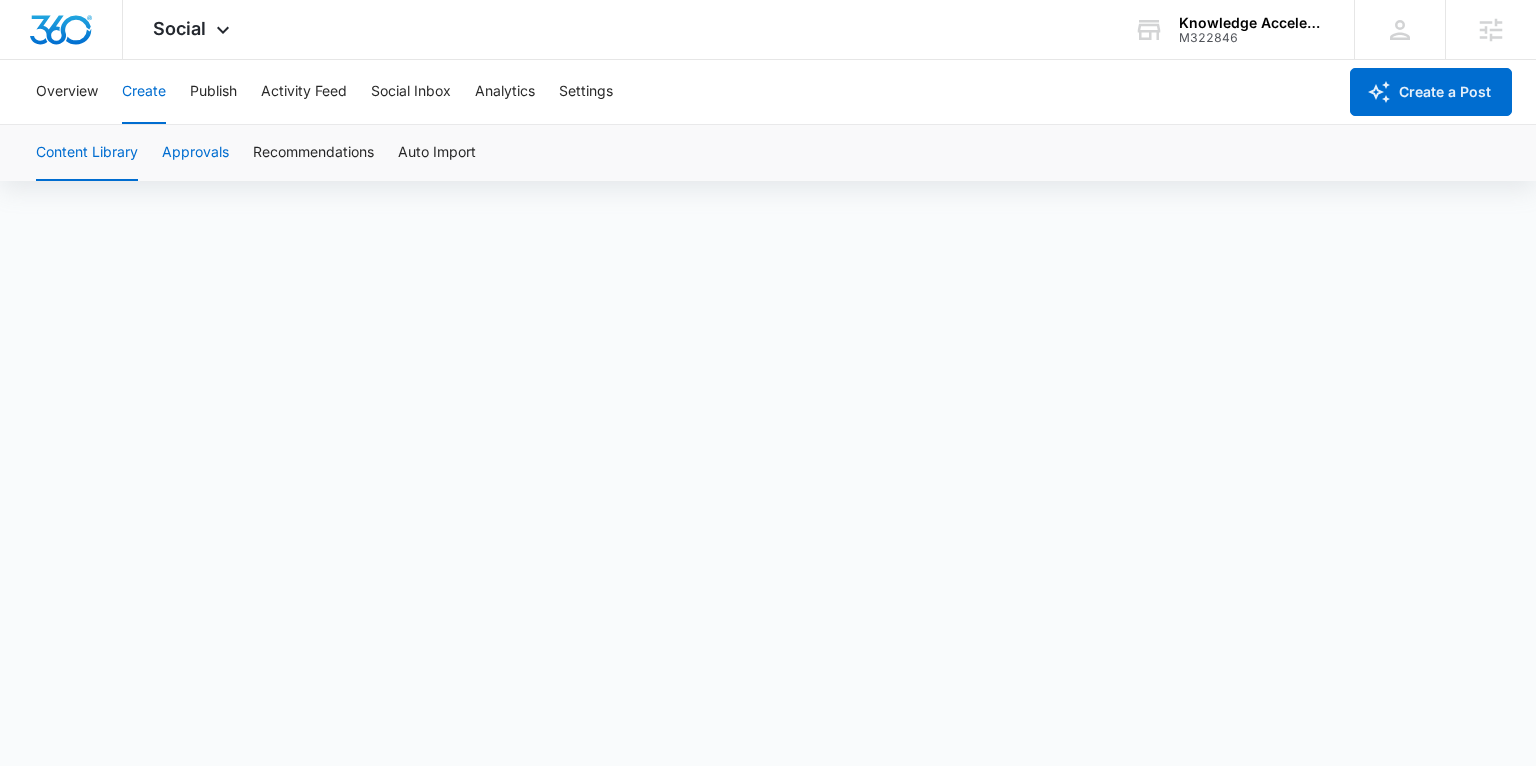 click on "Approvals" at bounding box center [195, 153] 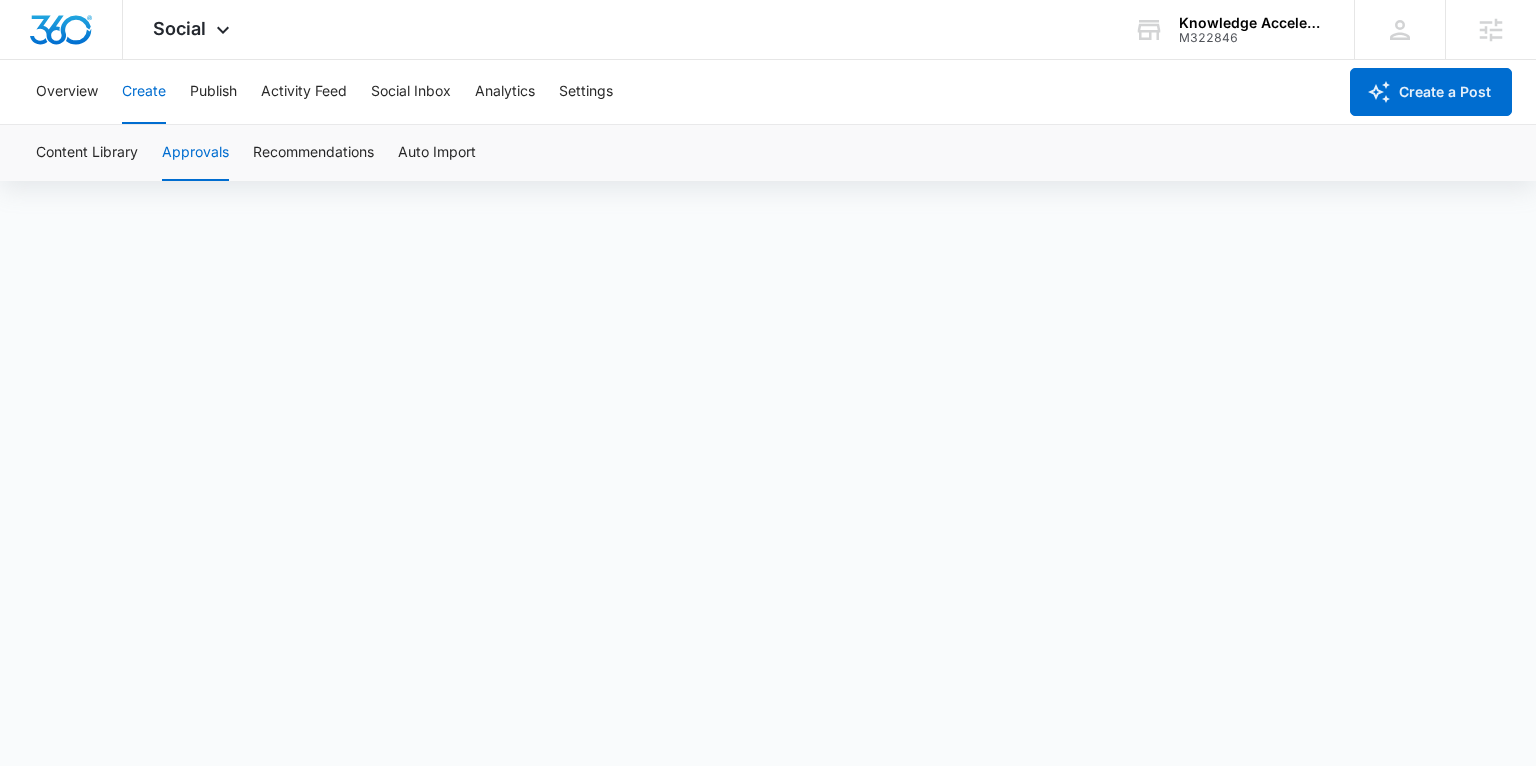 click on "Create" at bounding box center [144, 92] 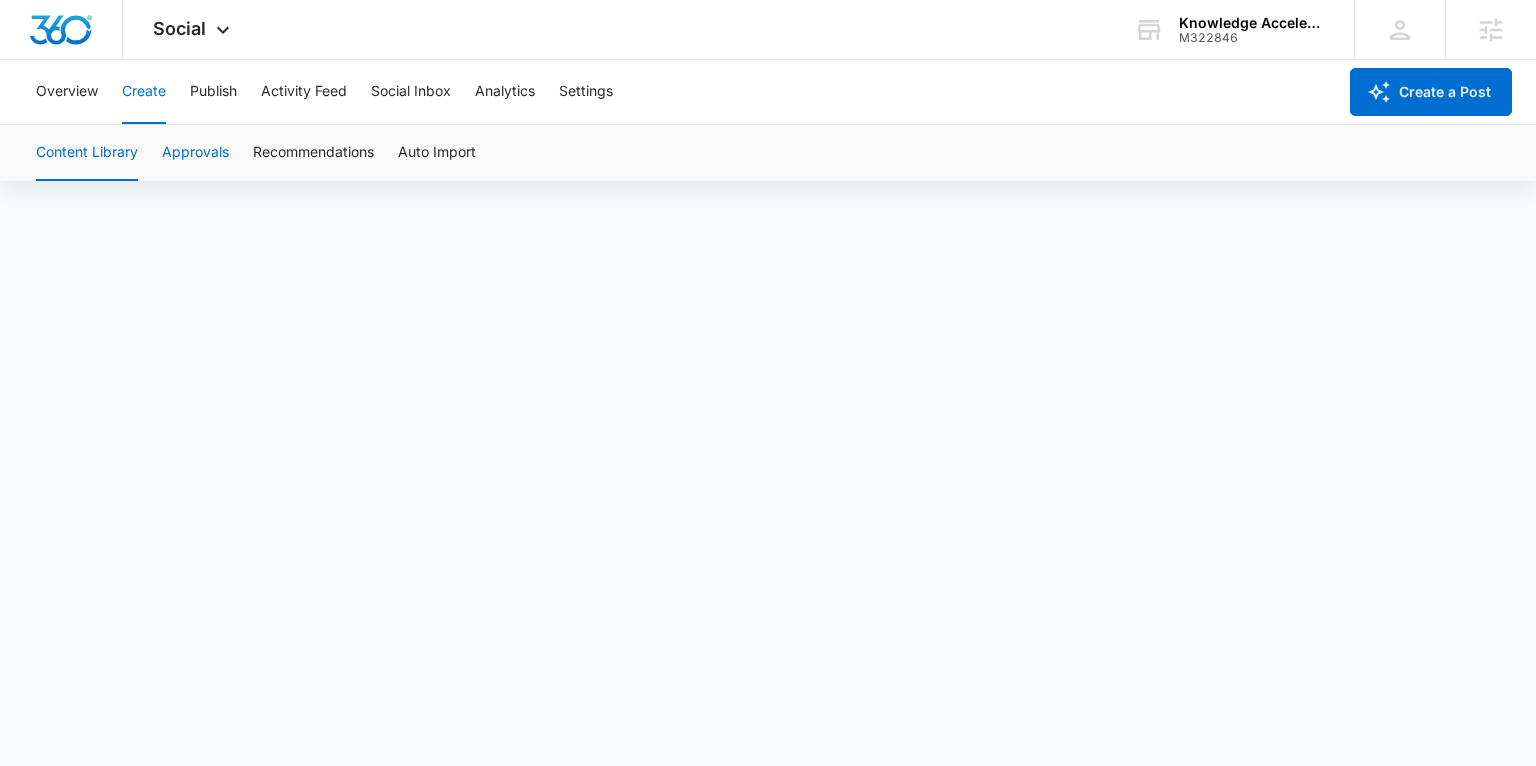 scroll, scrollTop: 14, scrollLeft: 0, axis: vertical 